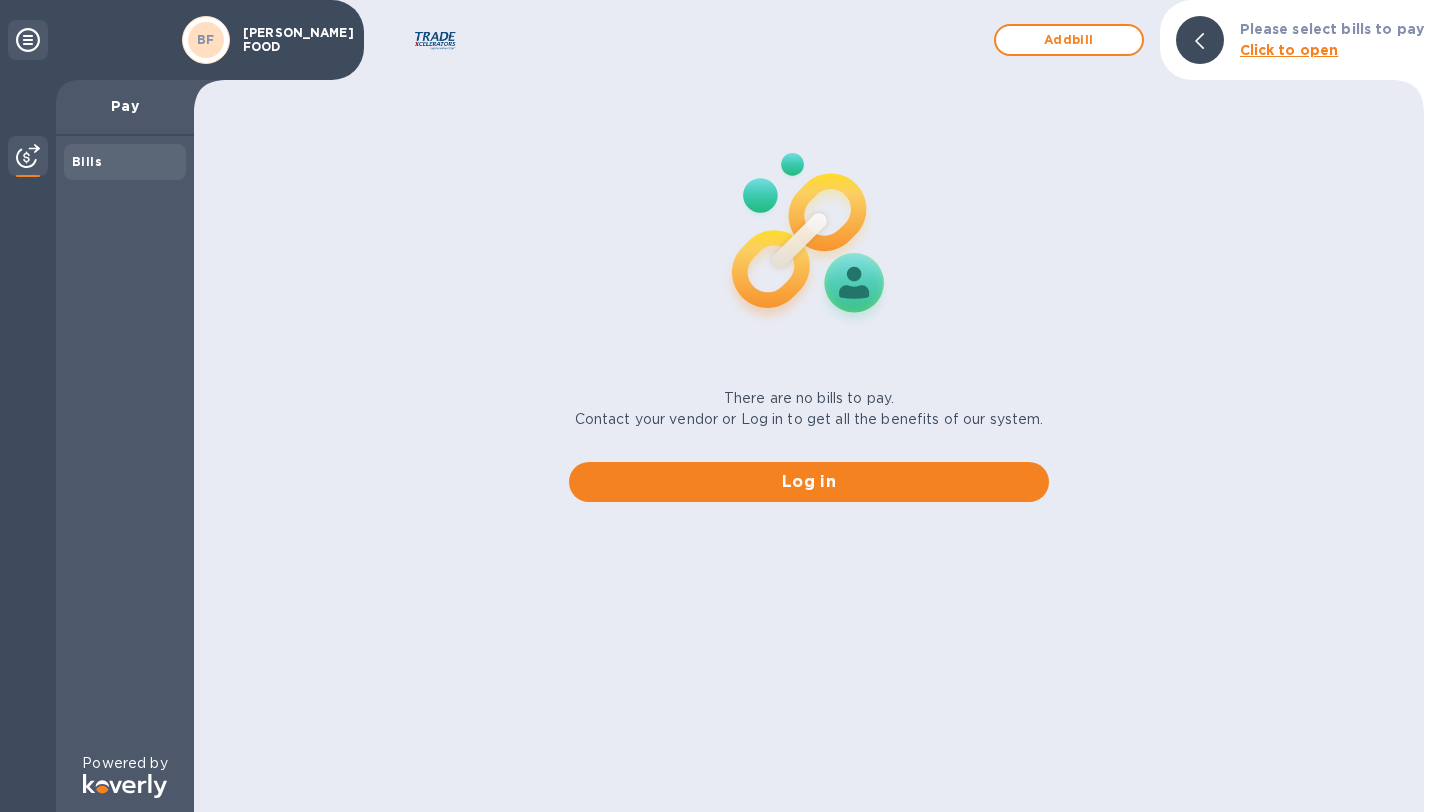 scroll, scrollTop: 0, scrollLeft: 0, axis: both 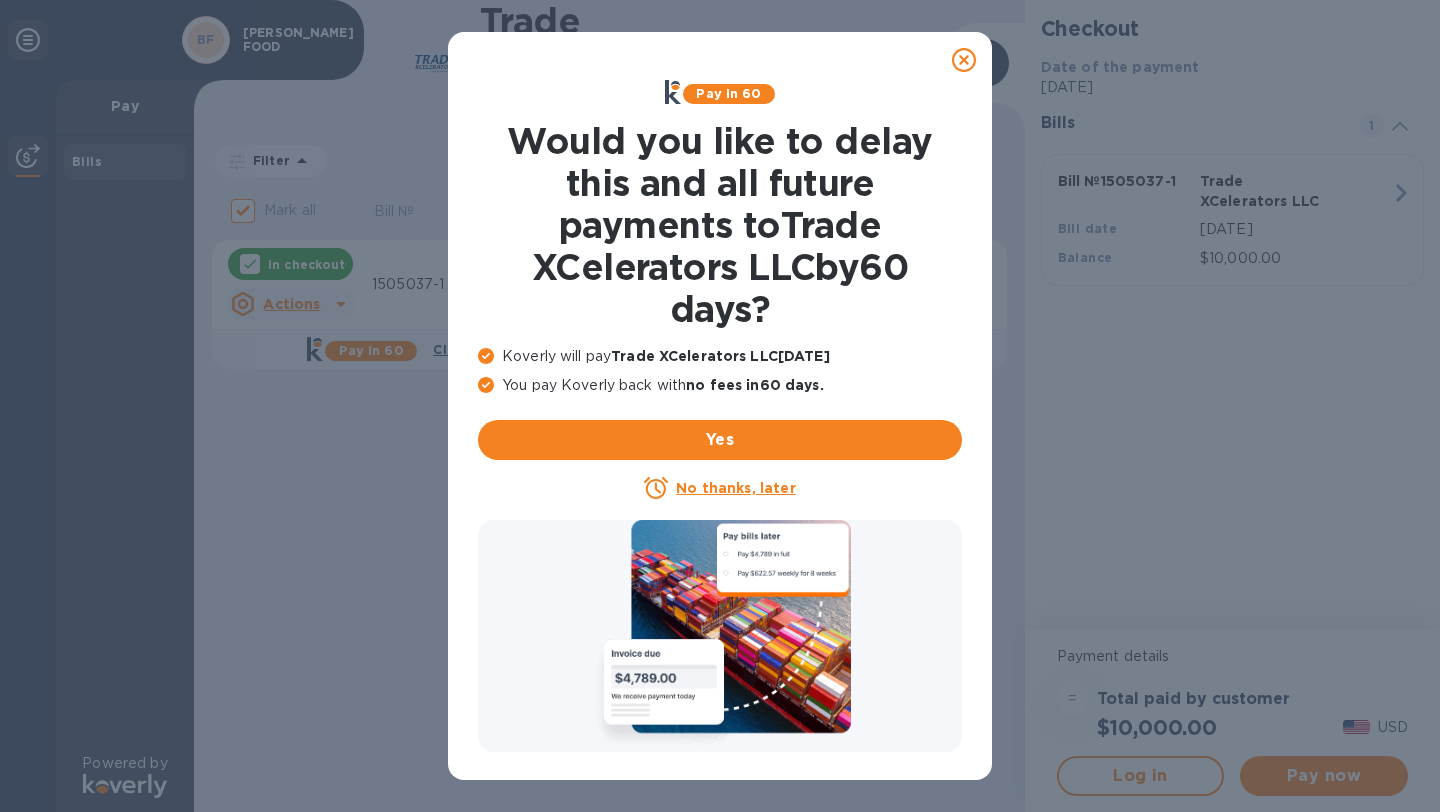 click 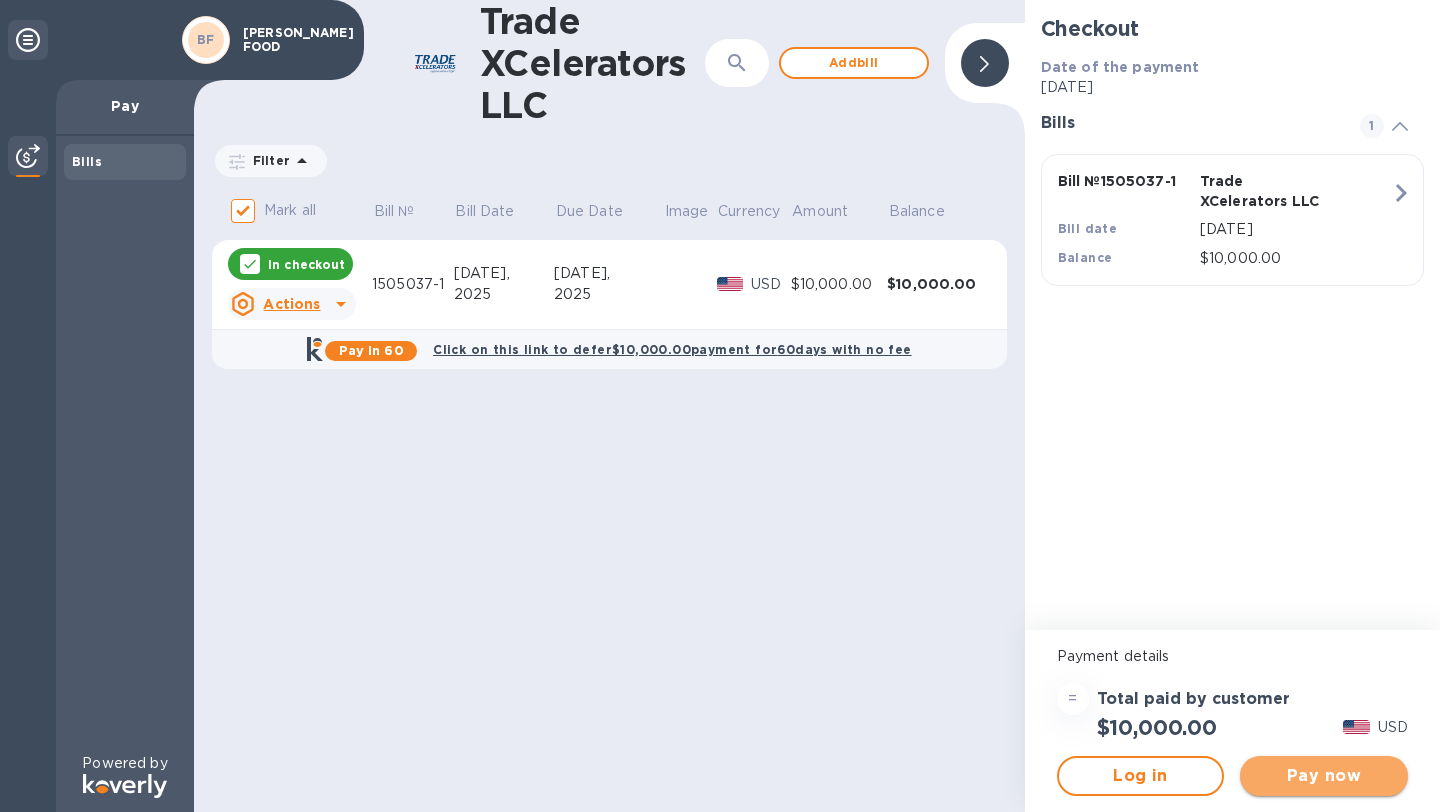 click on "Pay now" at bounding box center [1324, 776] 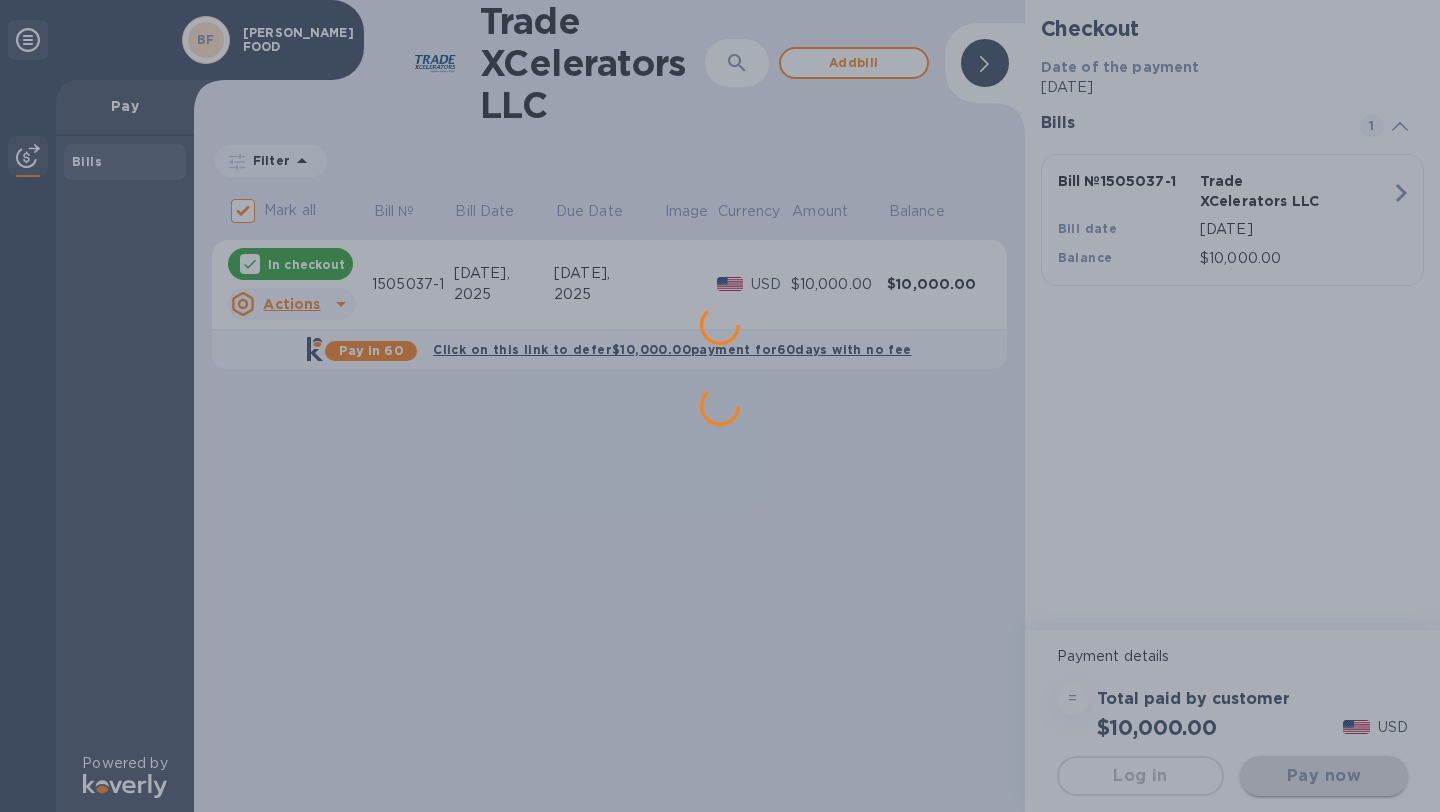 scroll, scrollTop: 0, scrollLeft: 0, axis: both 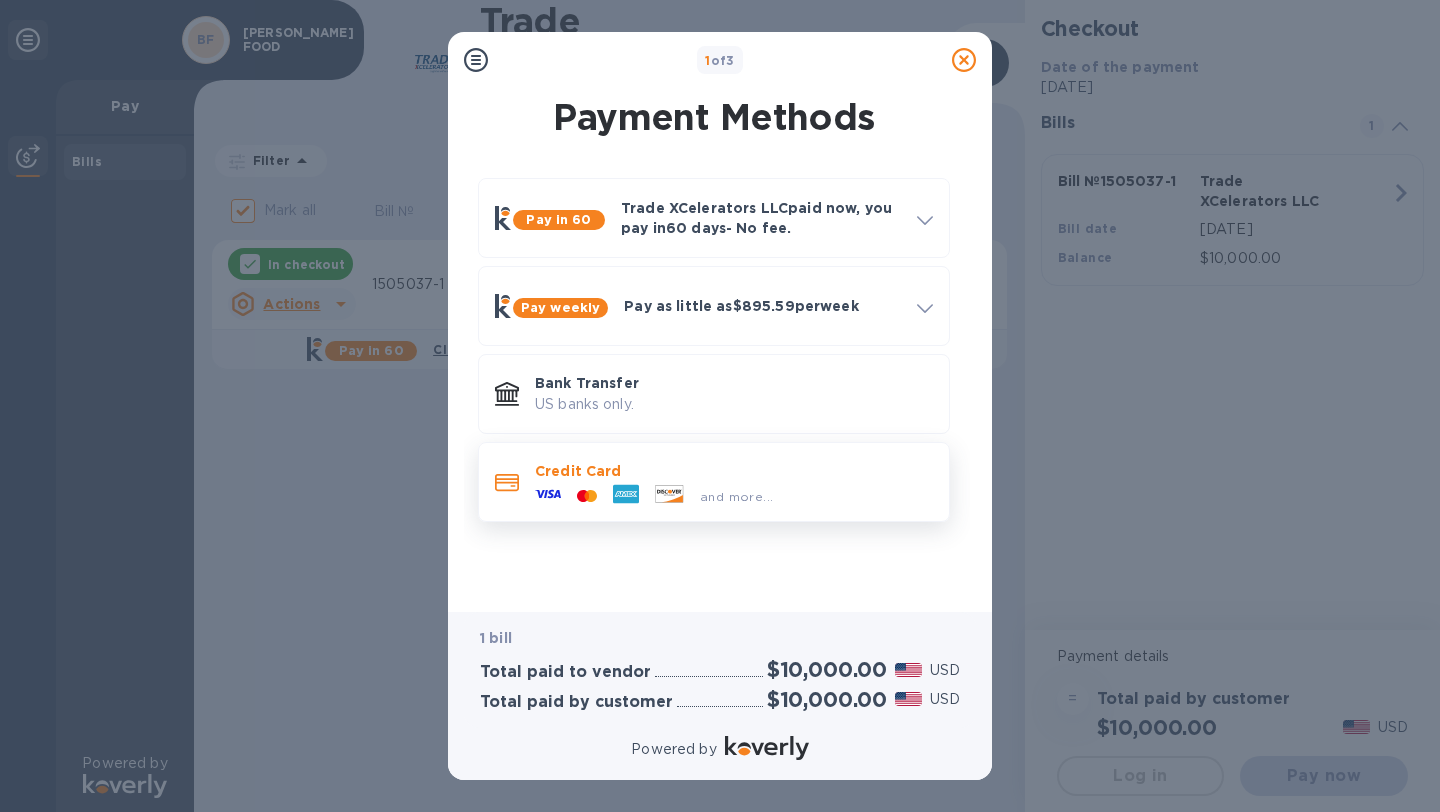 click 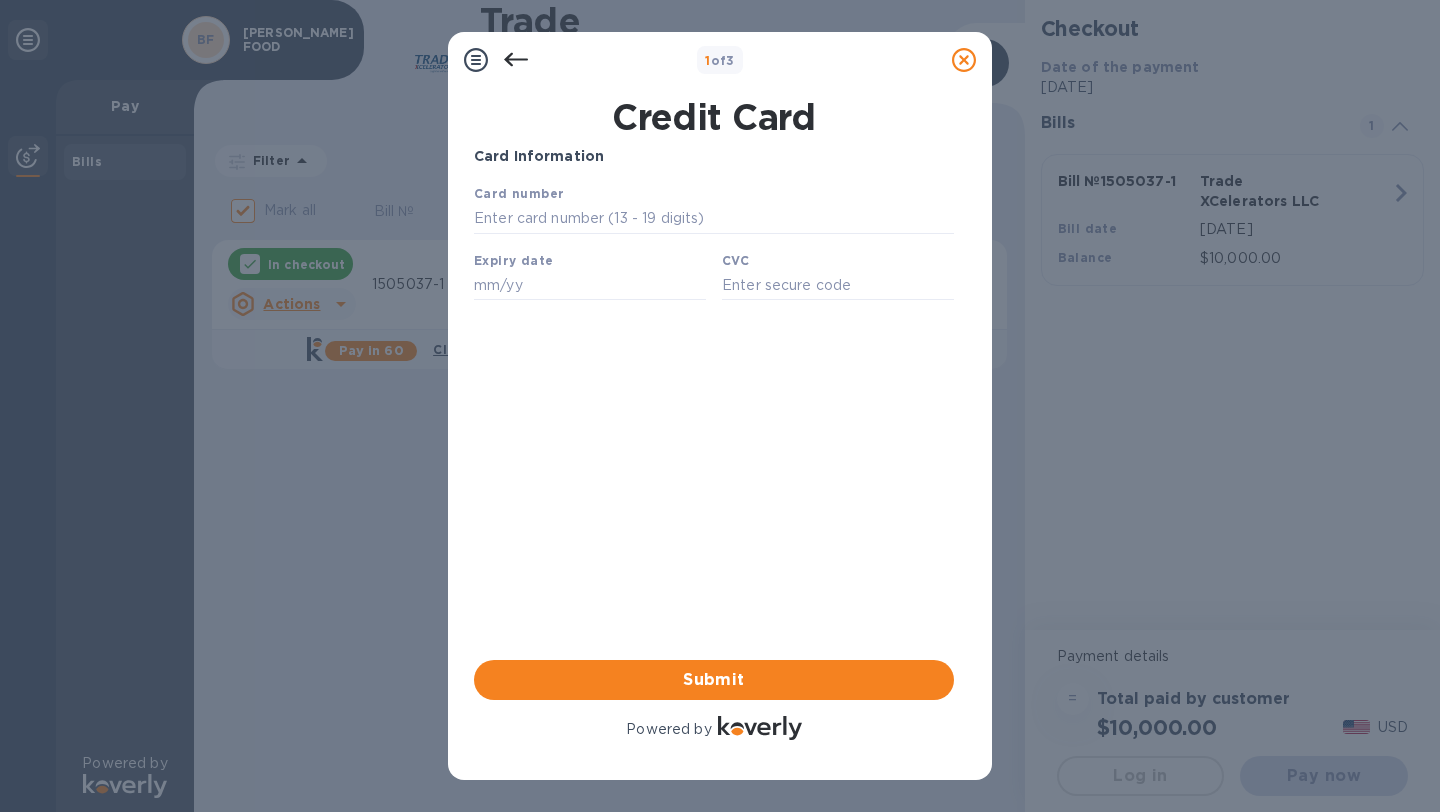 scroll, scrollTop: 0, scrollLeft: 0, axis: both 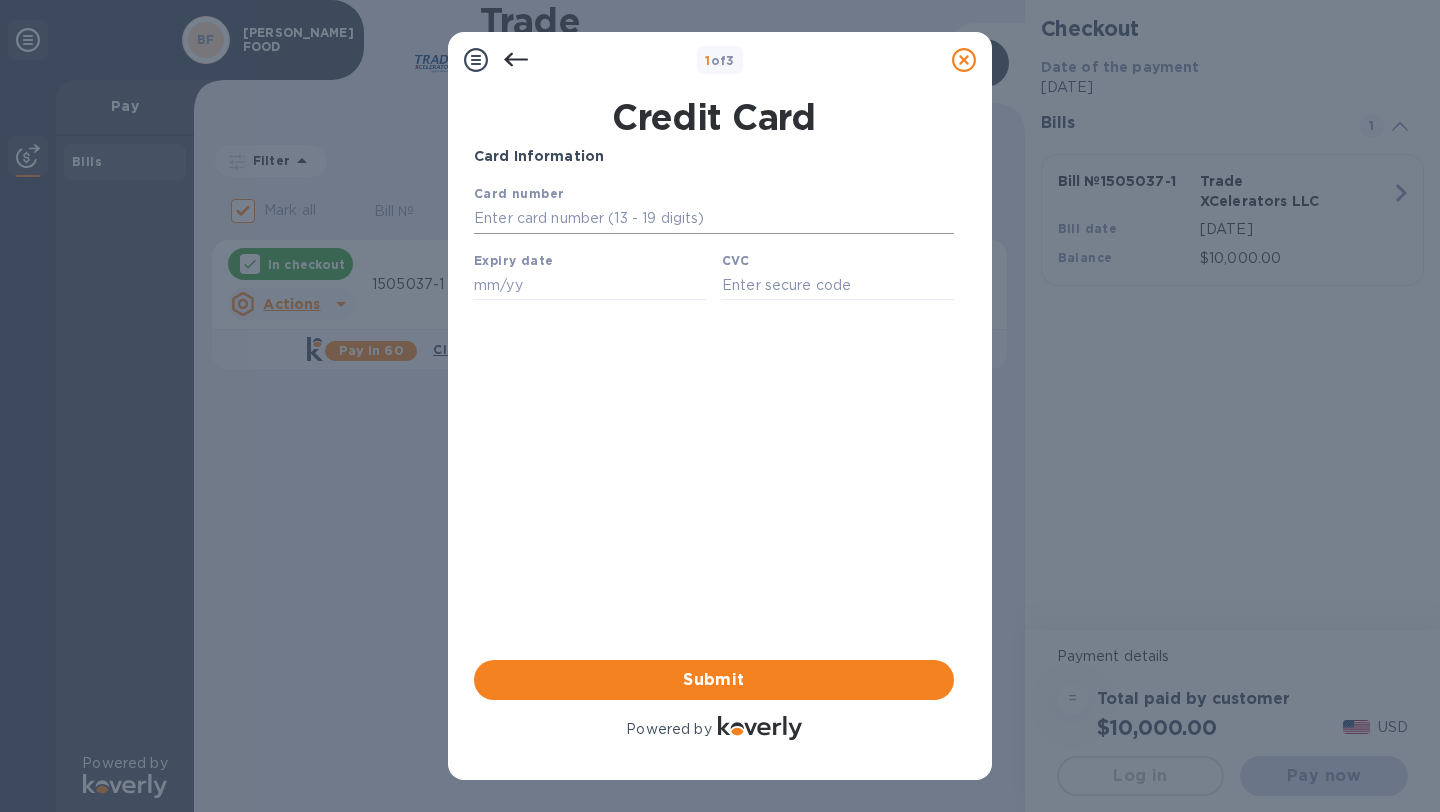 click at bounding box center [714, 219] 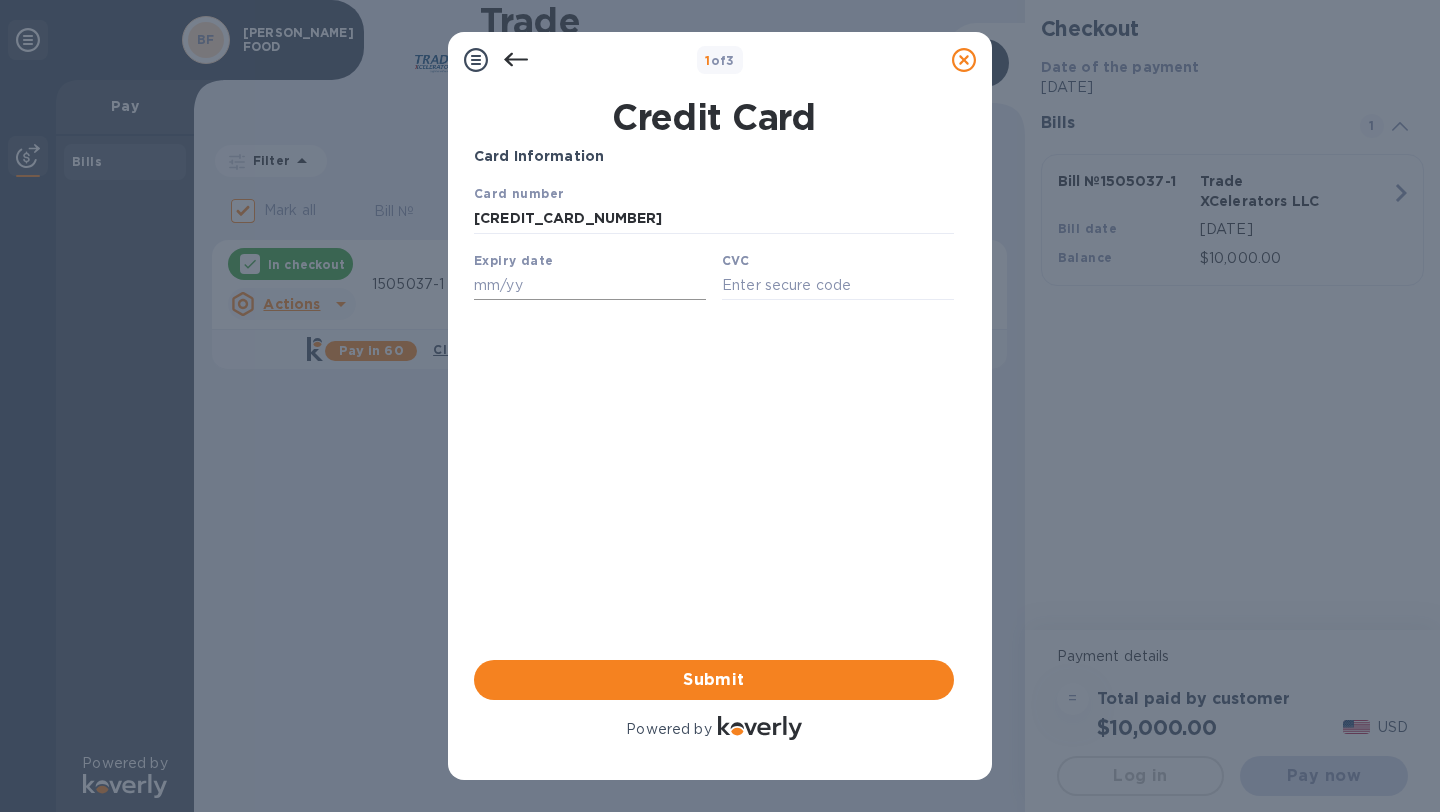 type on "[CREDIT_CARD_NUMBER]" 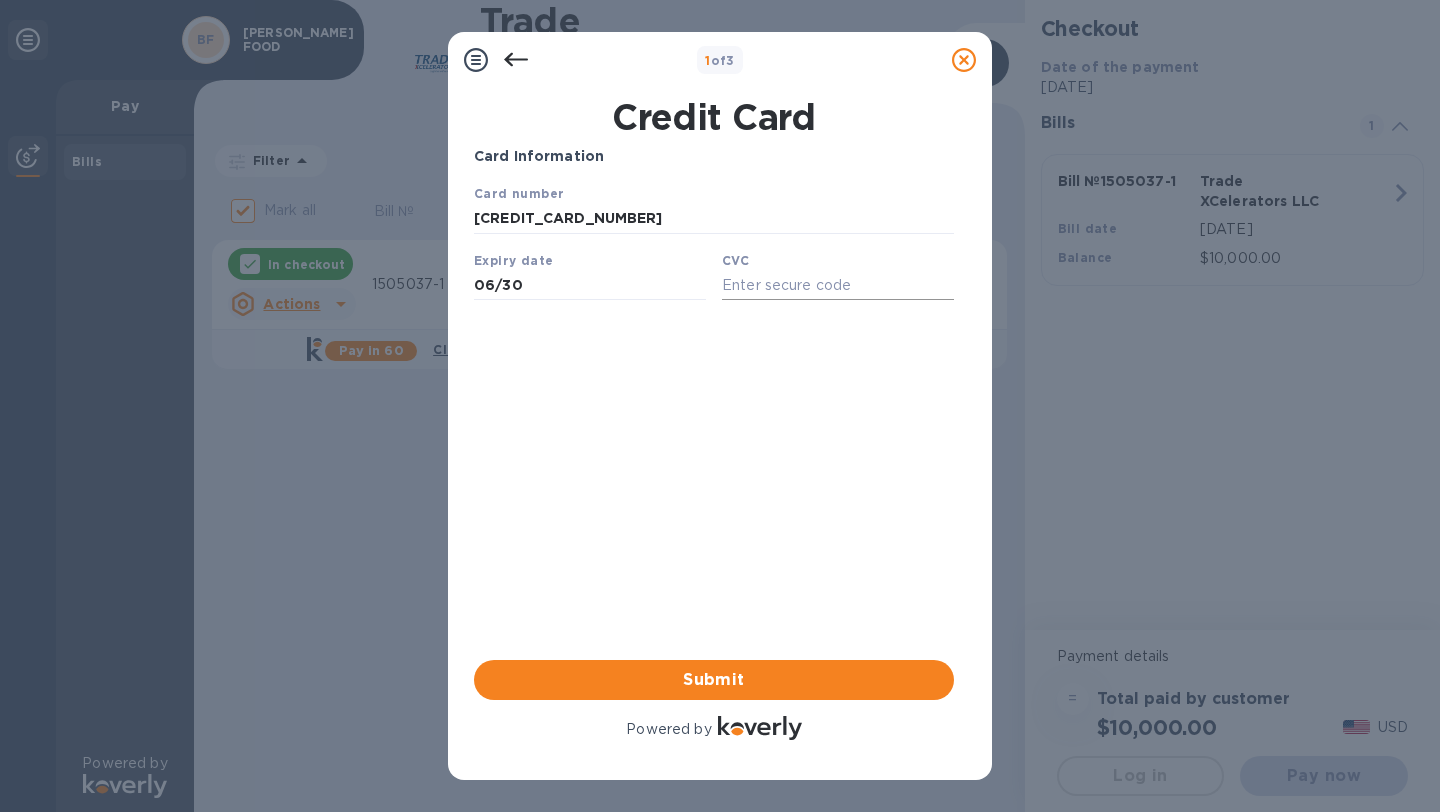 type on "06/30" 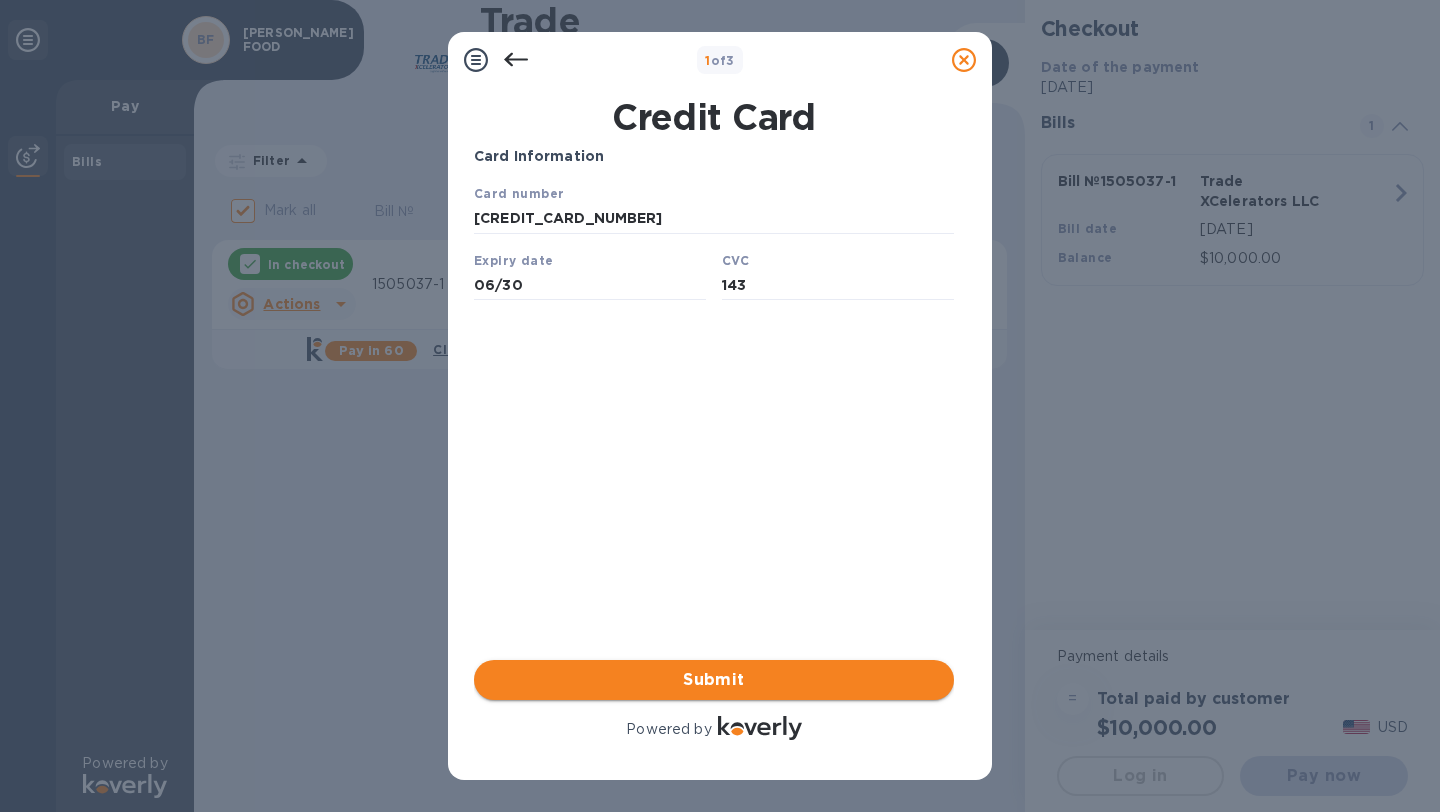 type on "143" 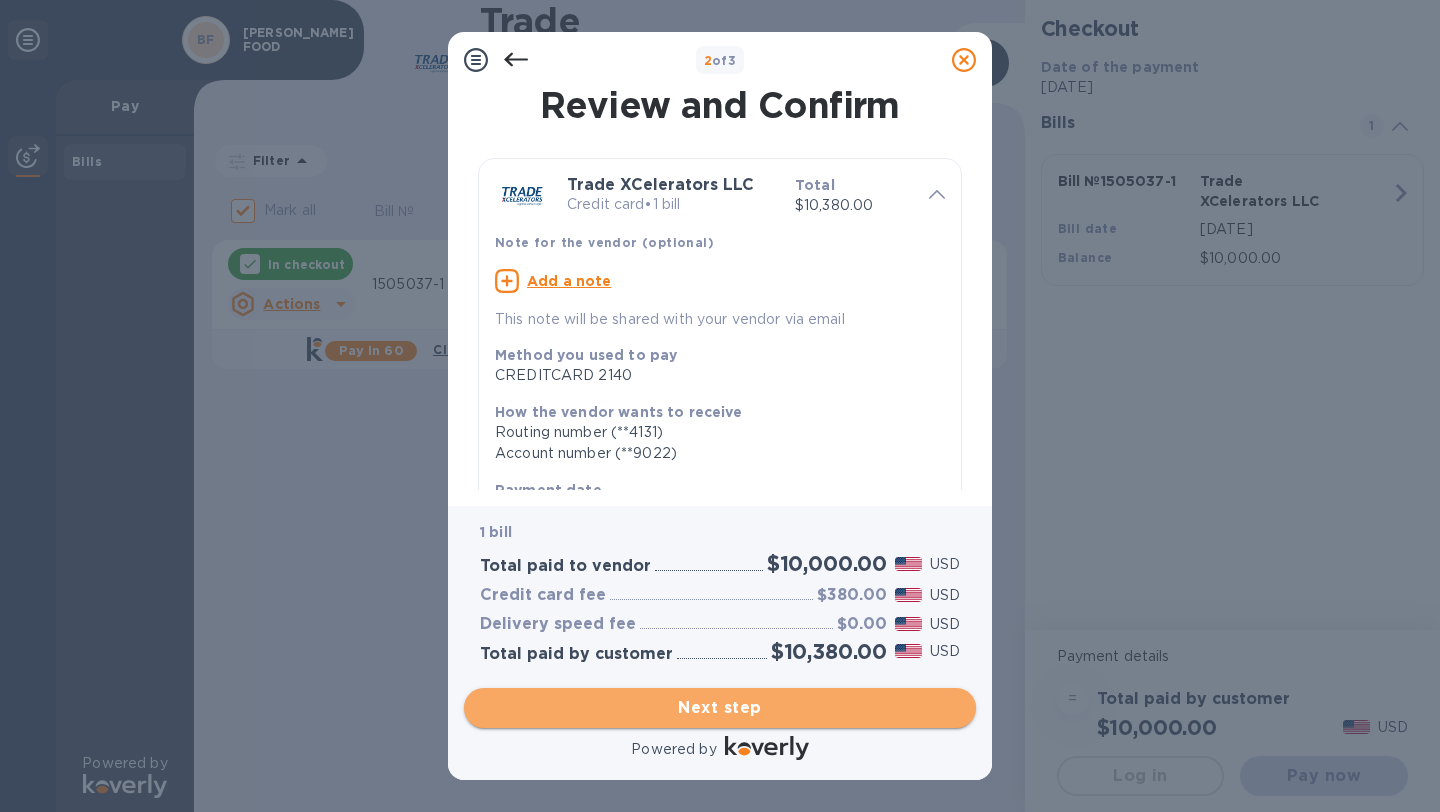 click on "Next step" at bounding box center (720, 708) 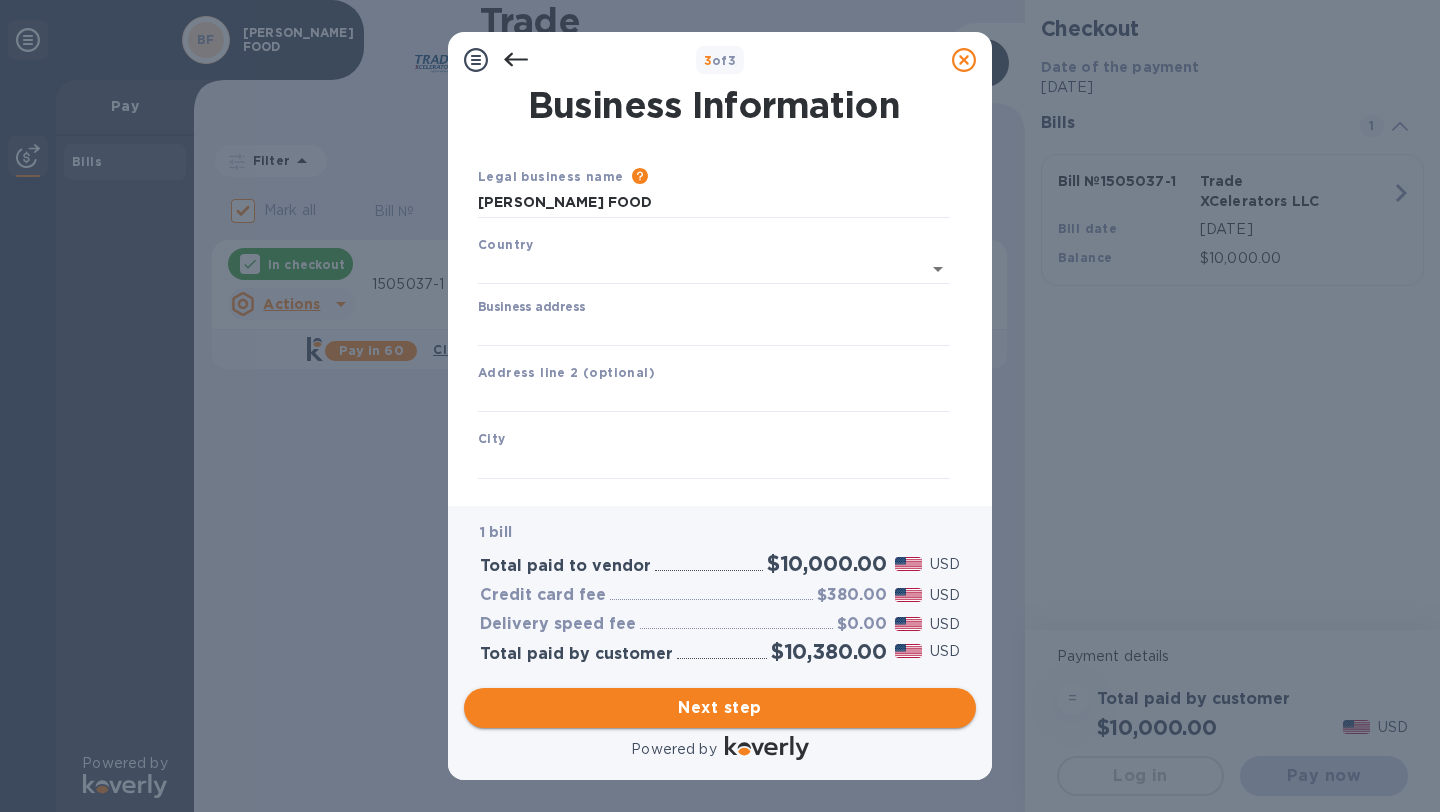 type on "[GEOGRAPHIC_DATA]" 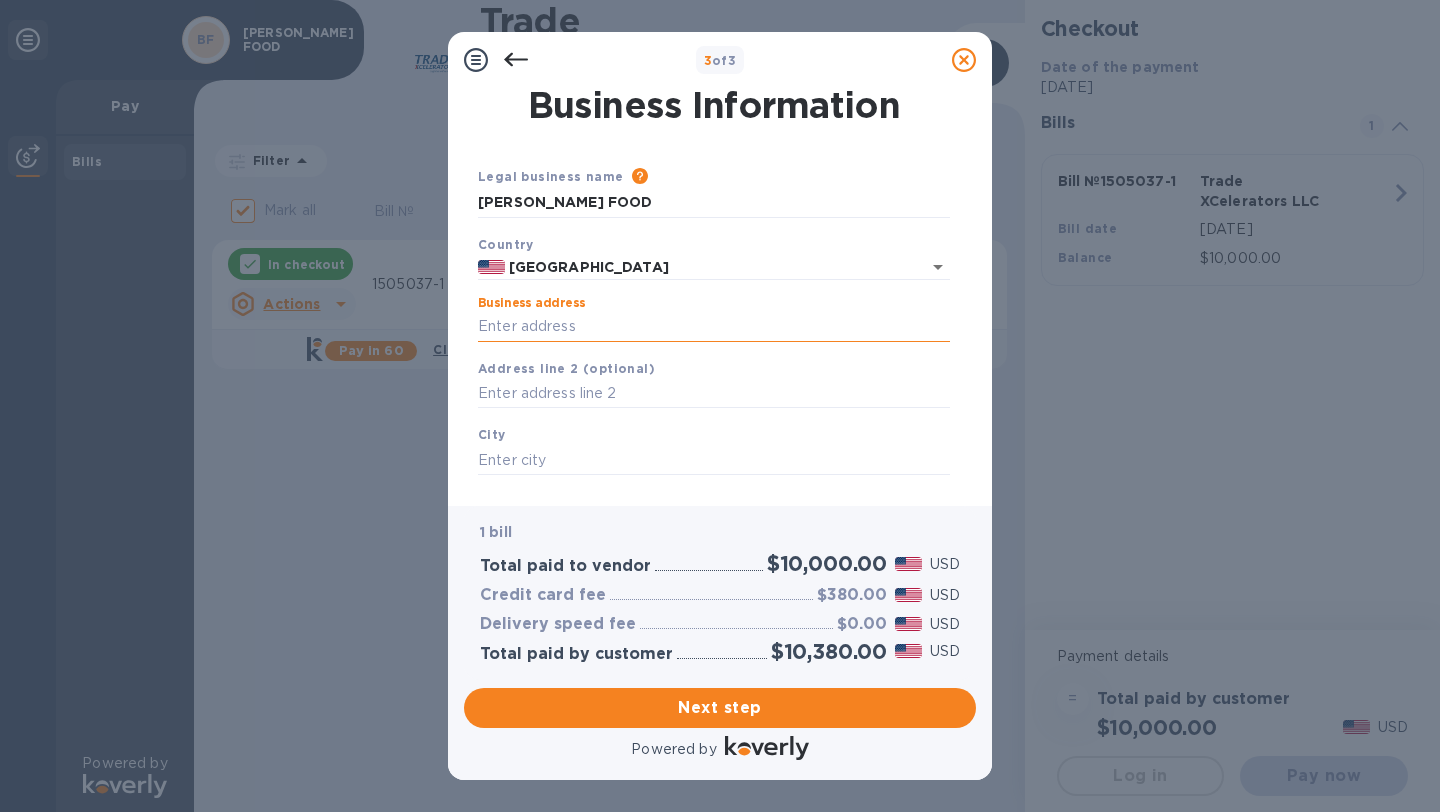 click on "Business address" at bounding box center [714, 327] 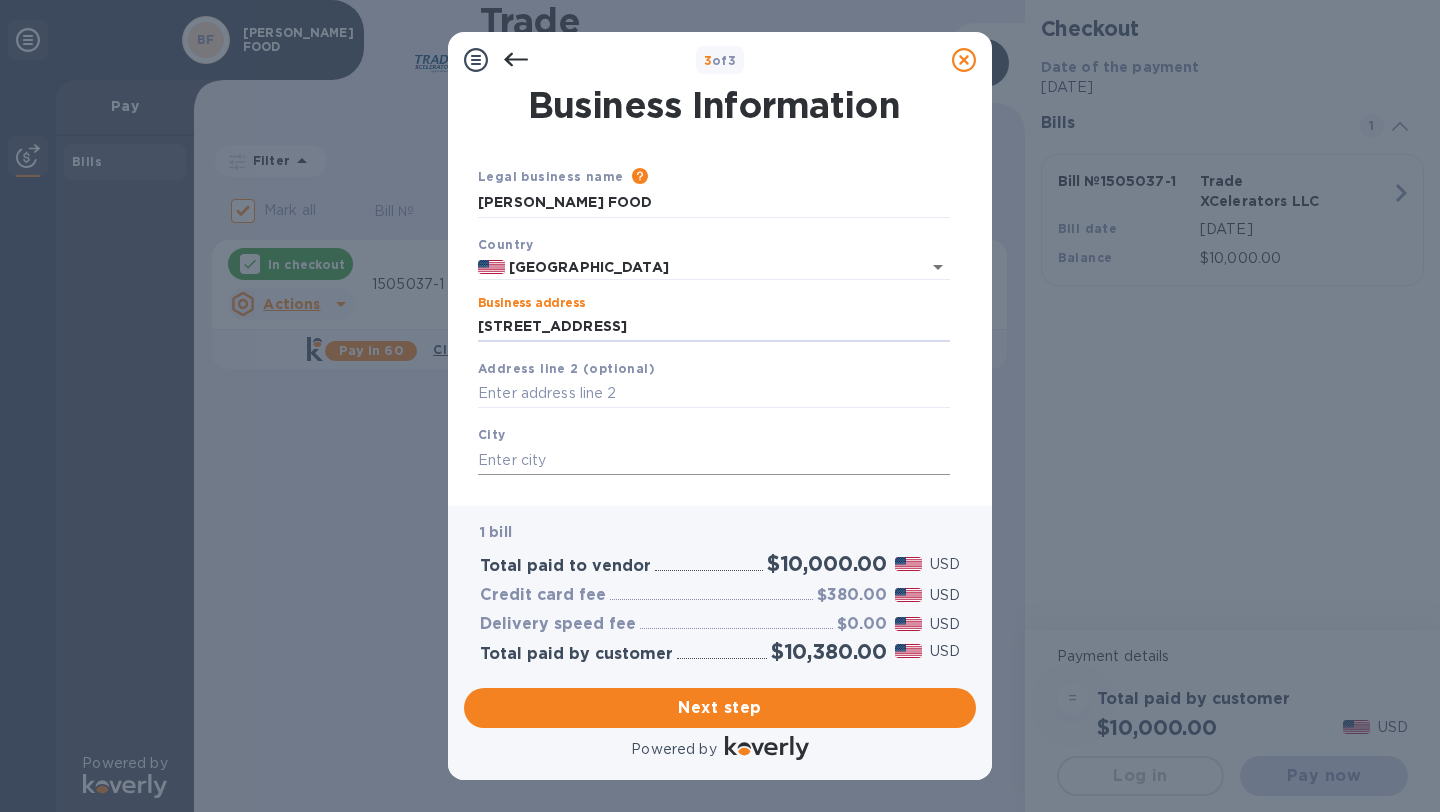 click at bounding box center (714, 460) 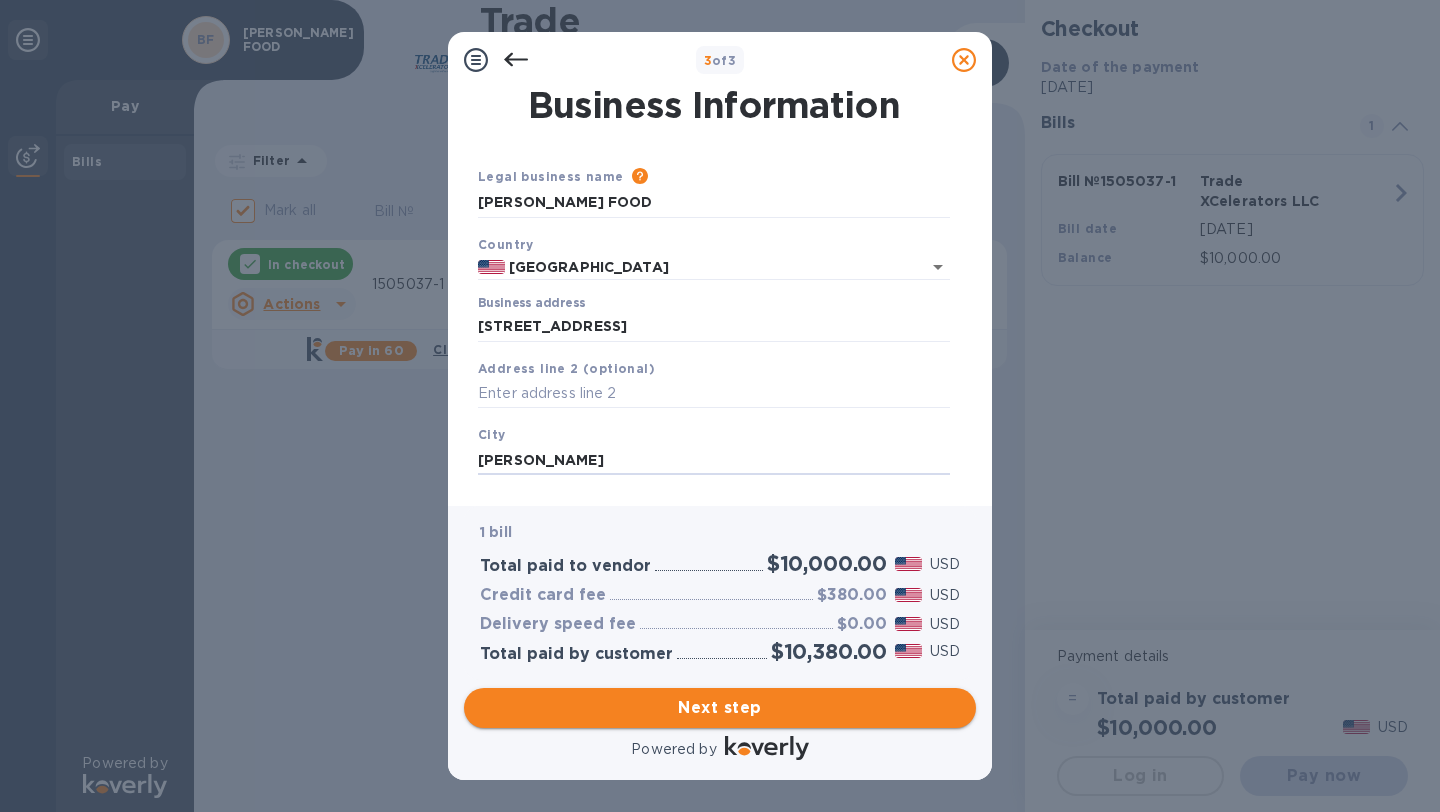 type on "[PERSON_NAME]" 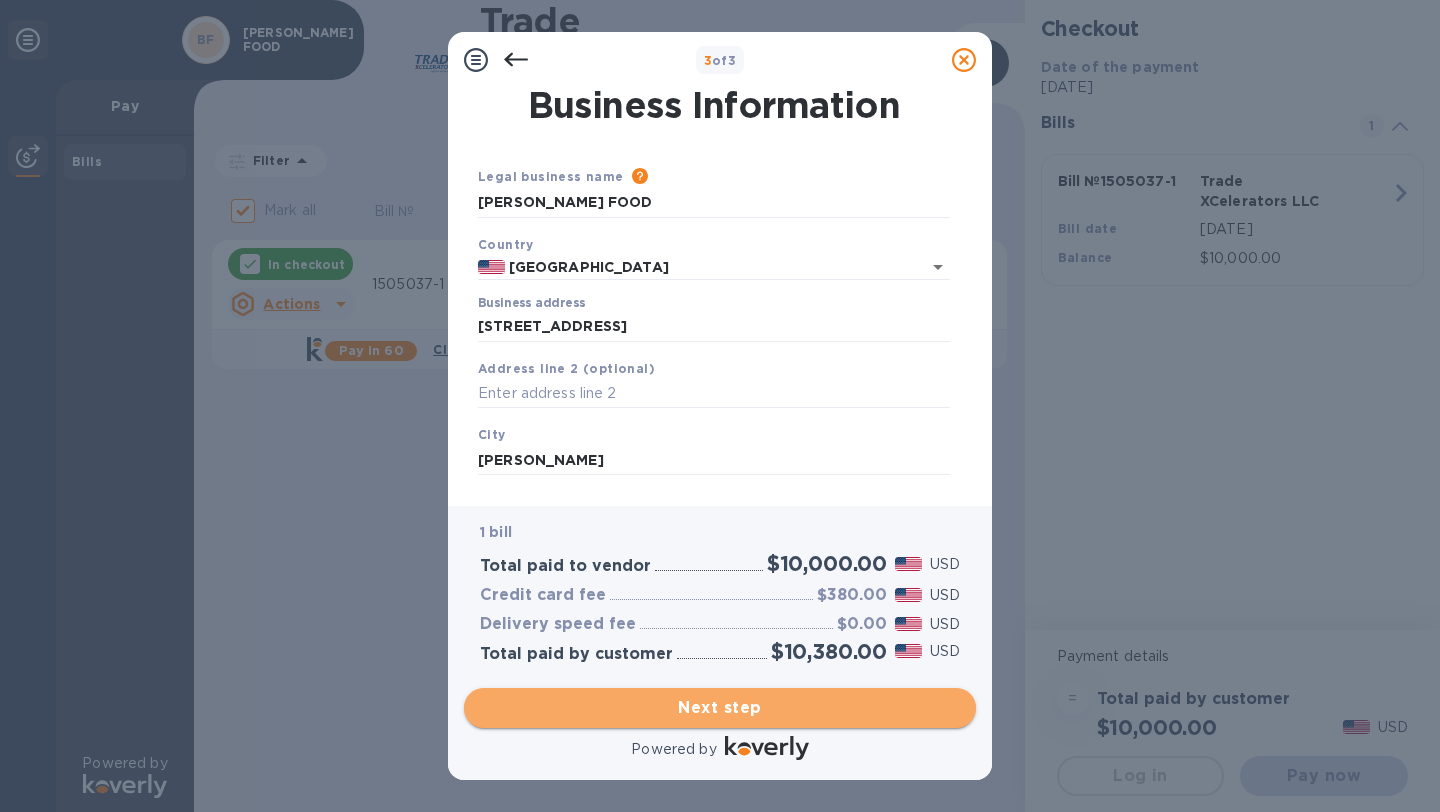 click on "Next step" at bounding box center [720, 708] 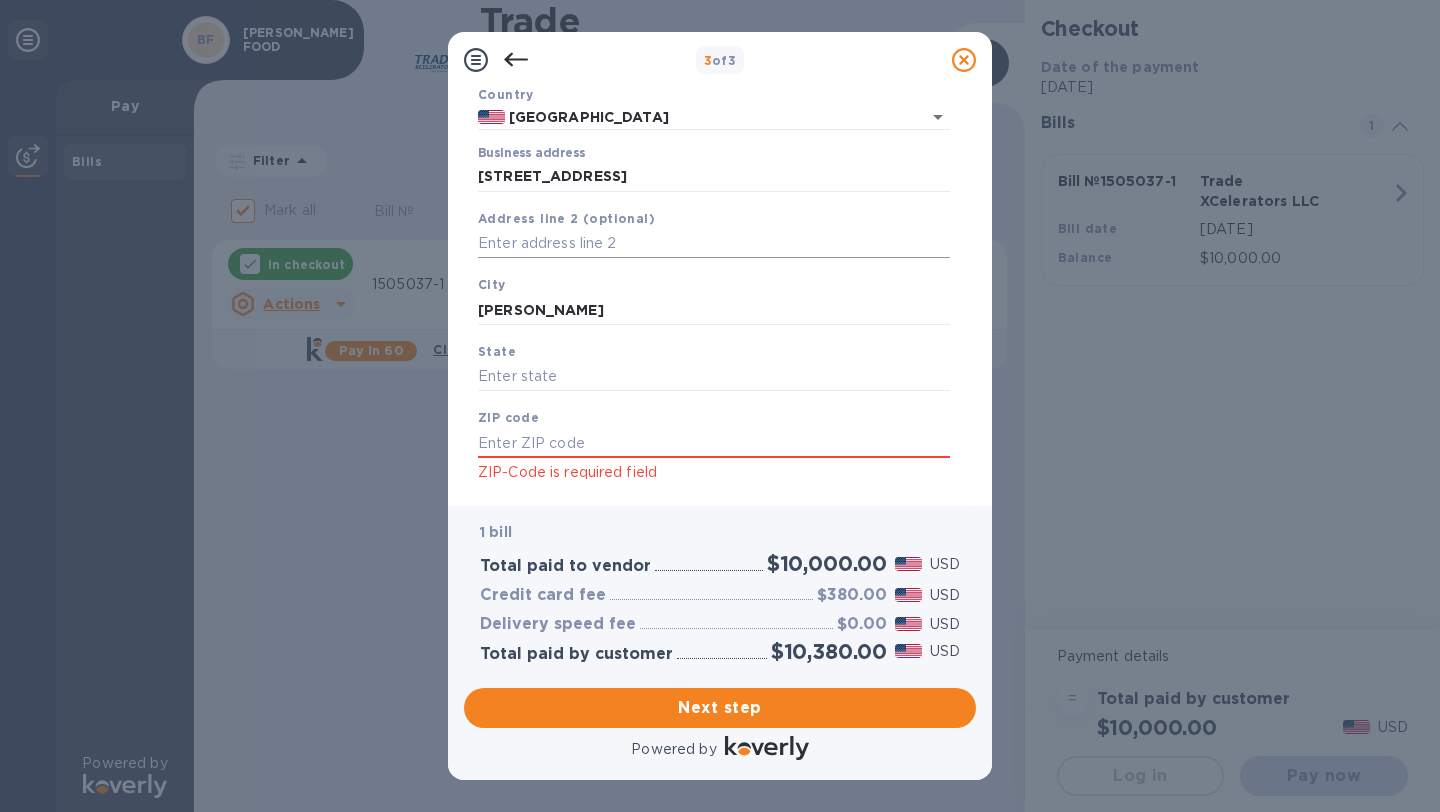 scroll, scrollTop: 151, scrollLeft: 0, axis: vertical 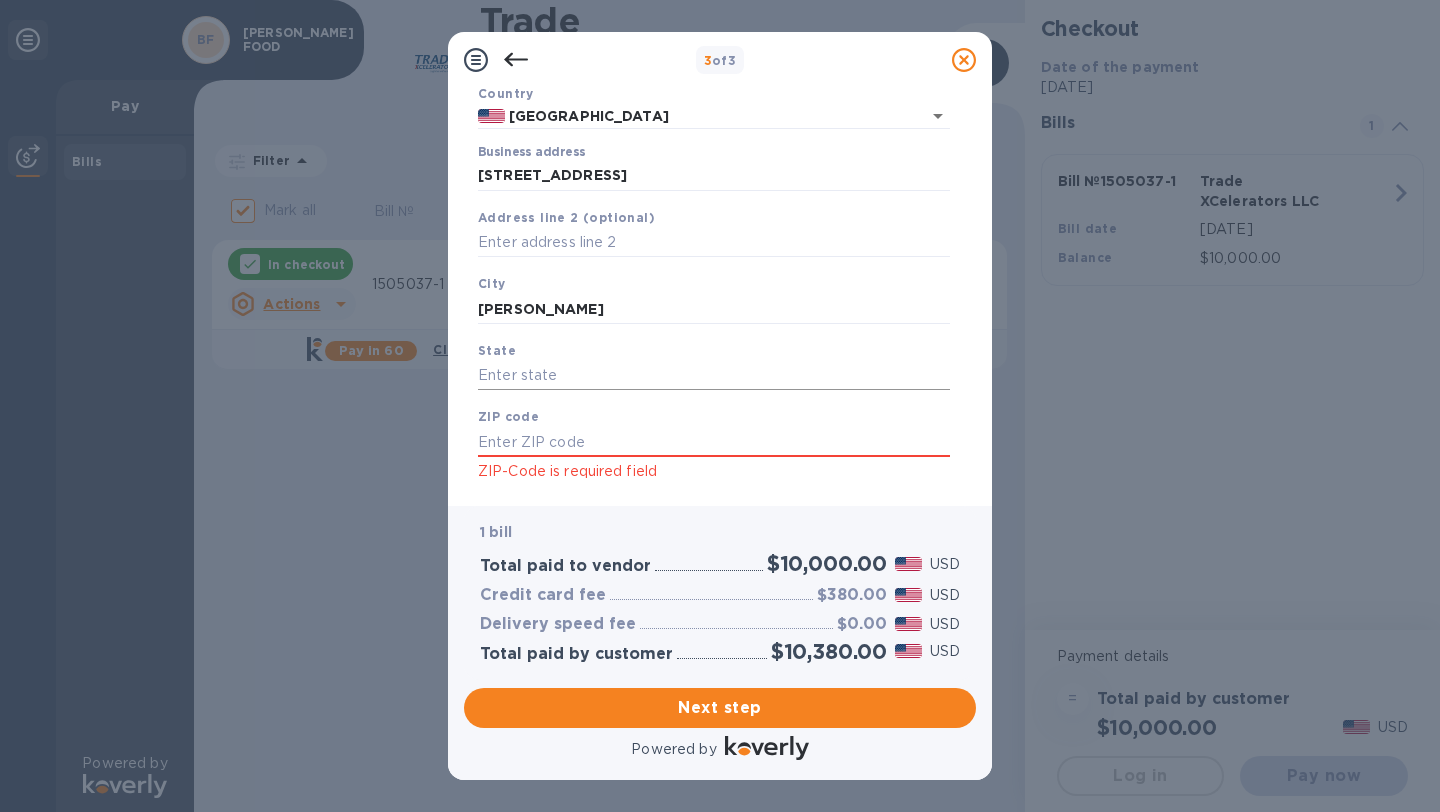 click at bounding box center [714, 376] 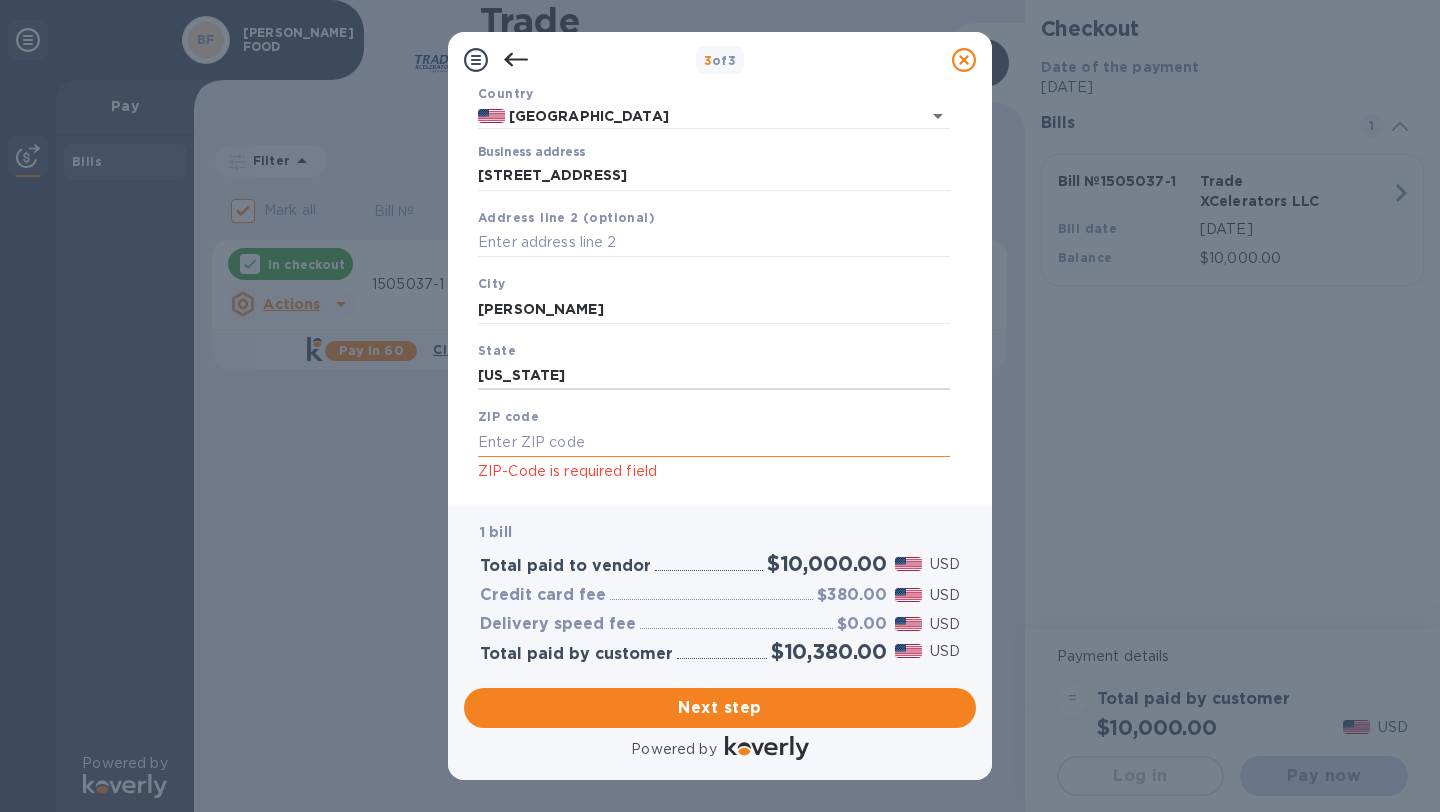 type on "[US_STATE]" 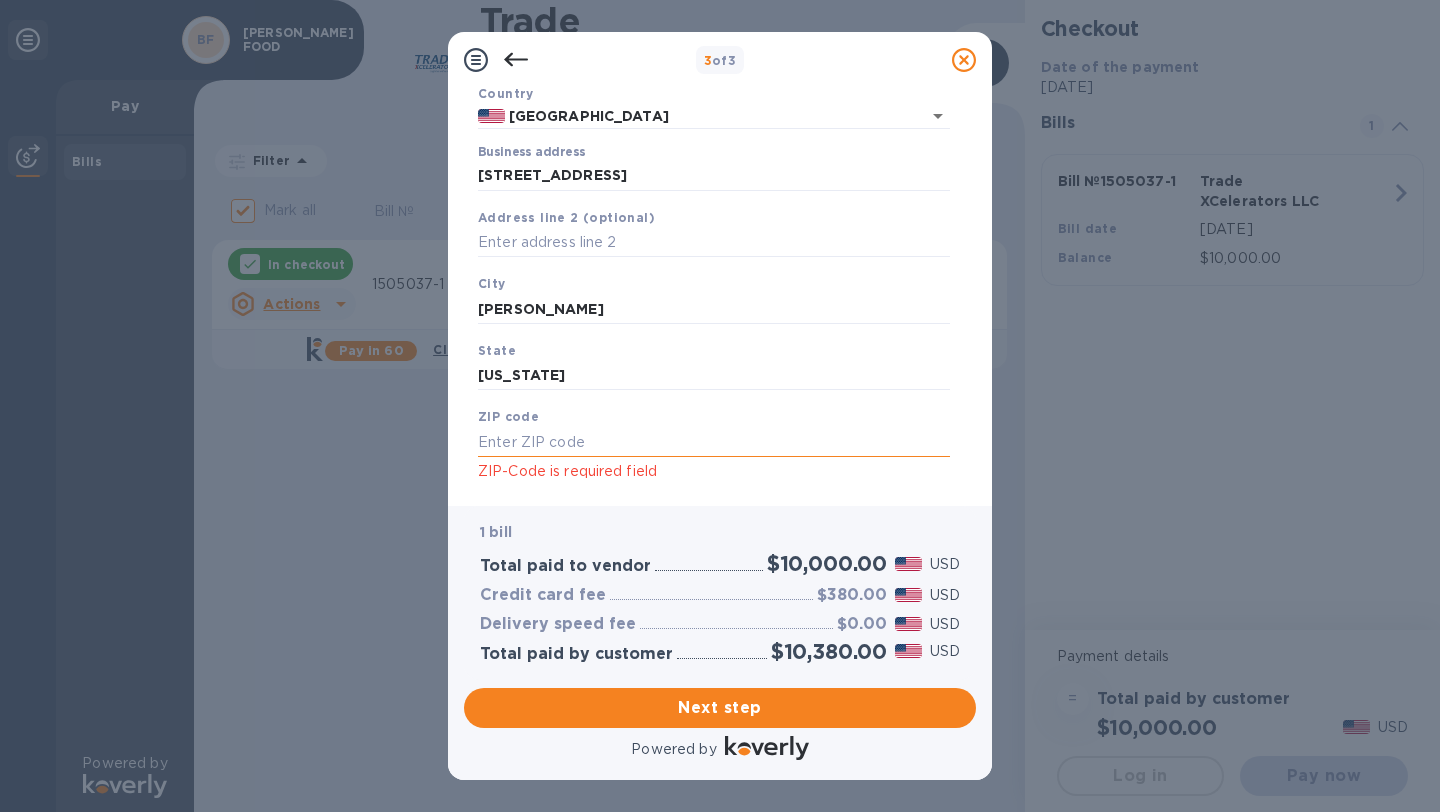 click at bounding box center (714, 442) 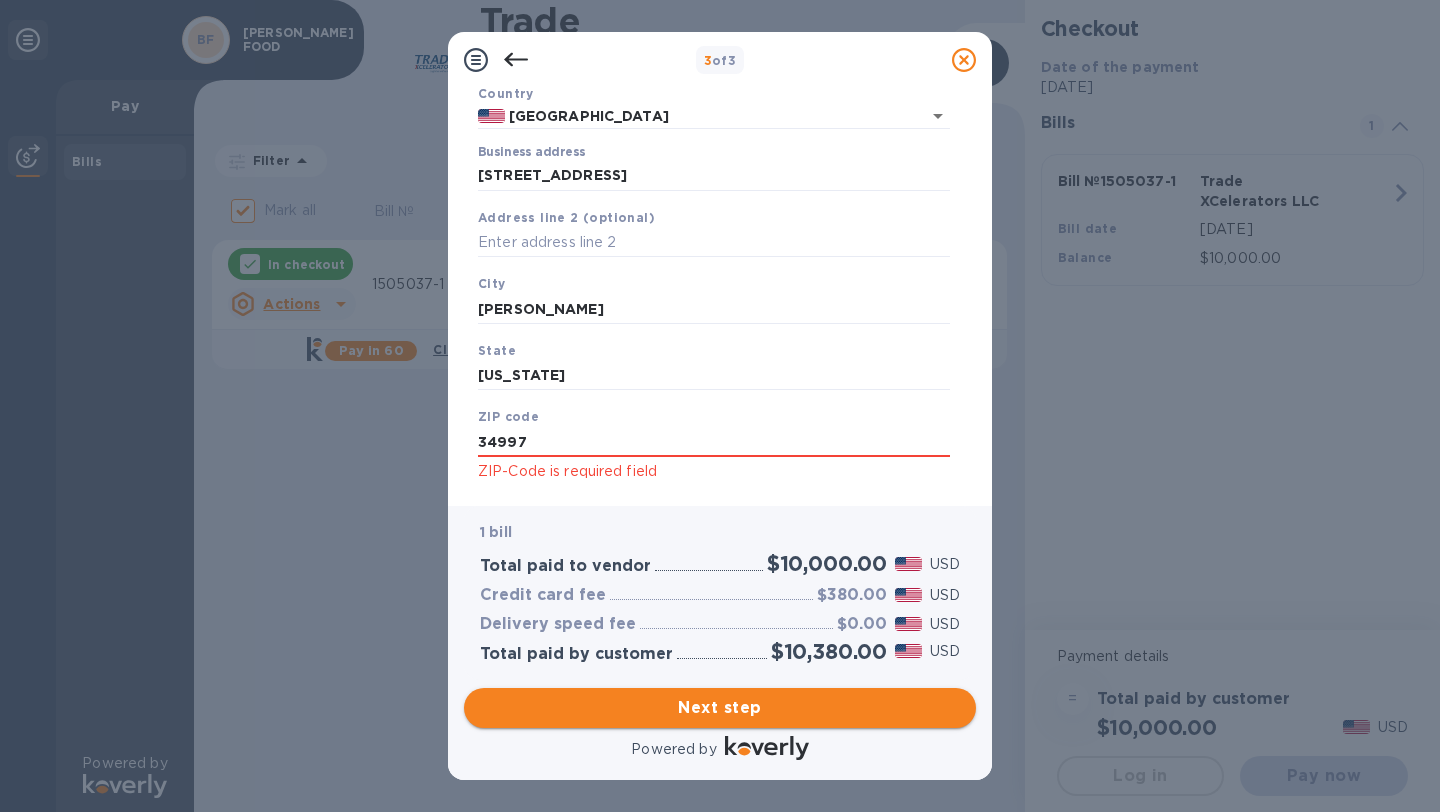 type on "34997" 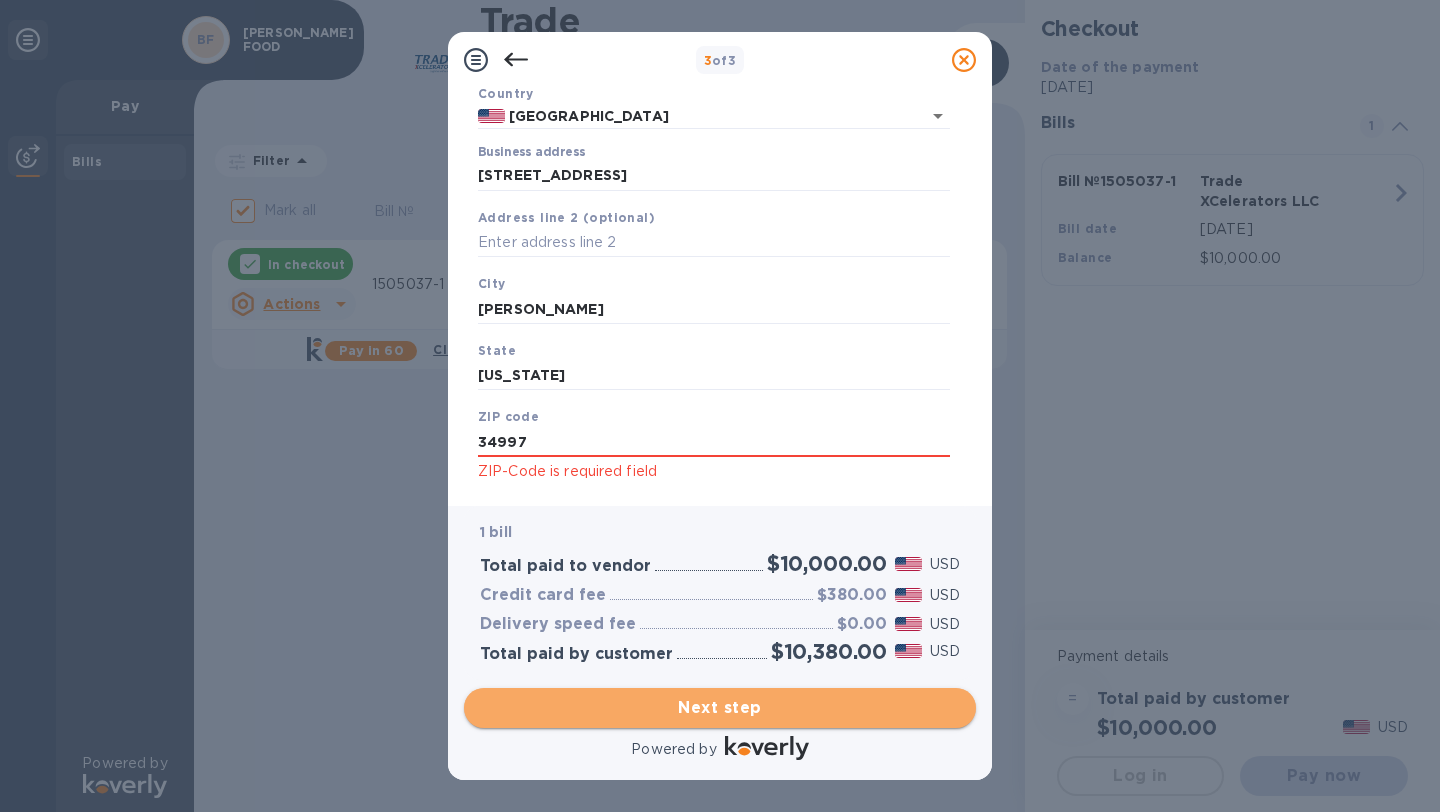 click on "Next step" at bounding box center [720, 708] 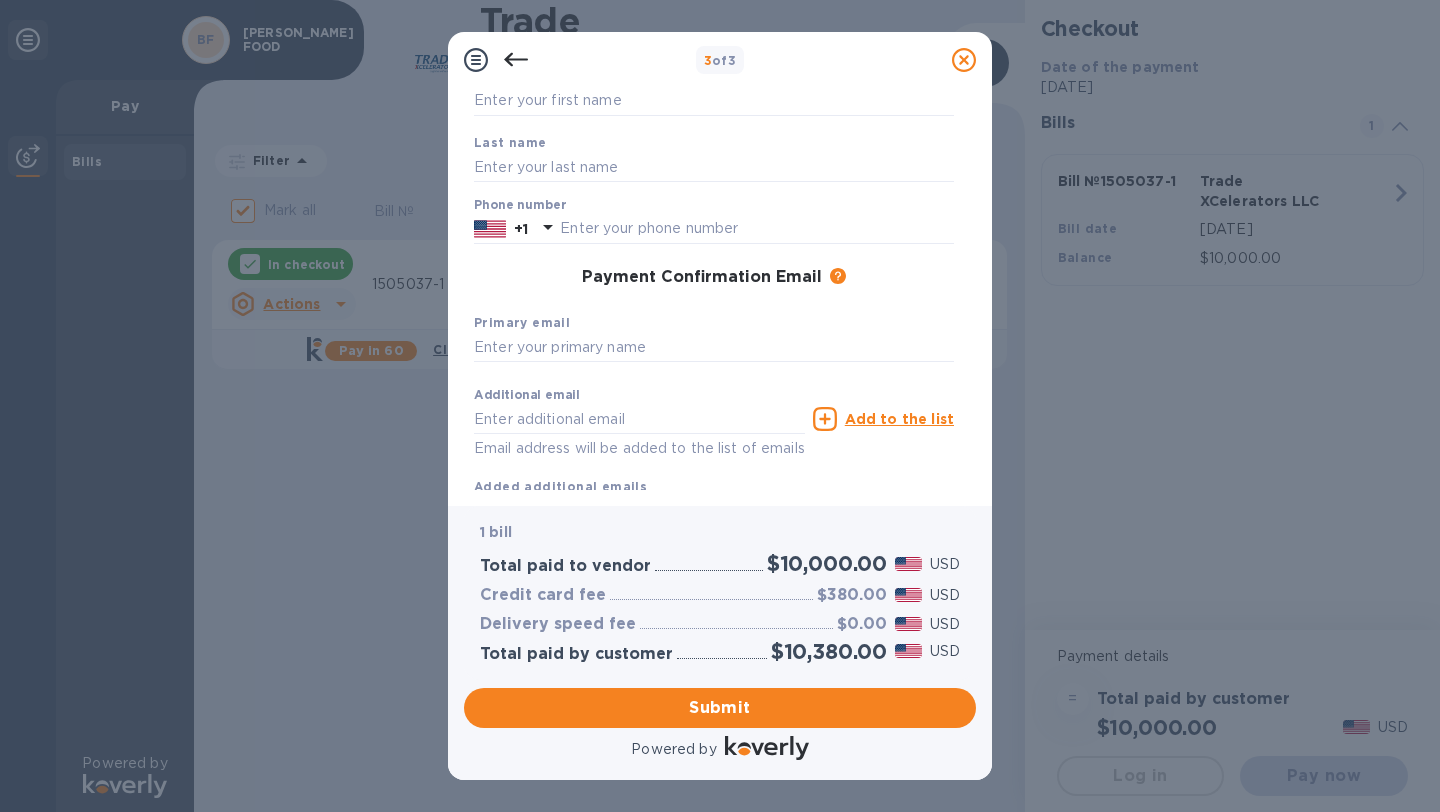 scroll, scrollTop: 215, scrollLeft: 0, axis: vertical 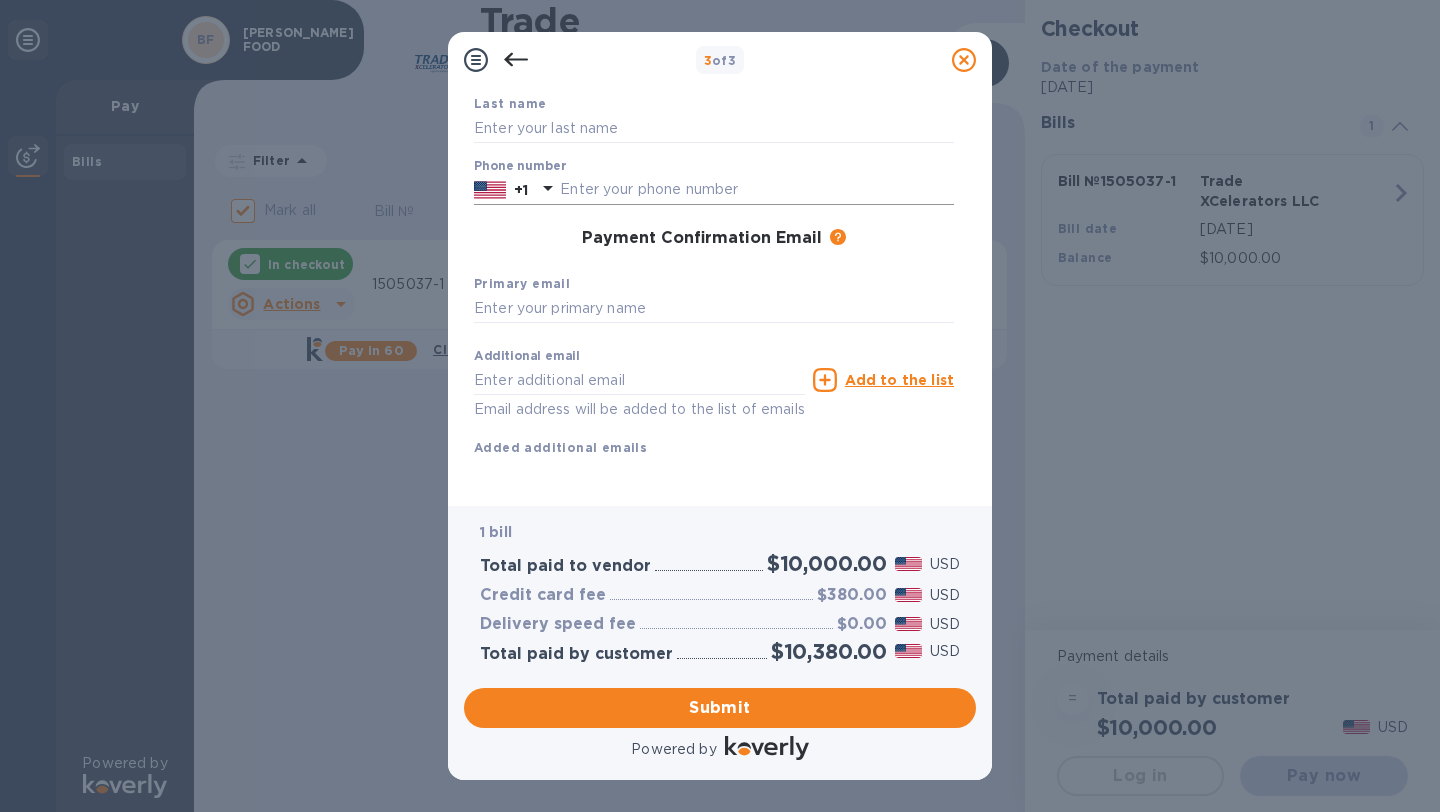 click at bounding box center [757, 190] 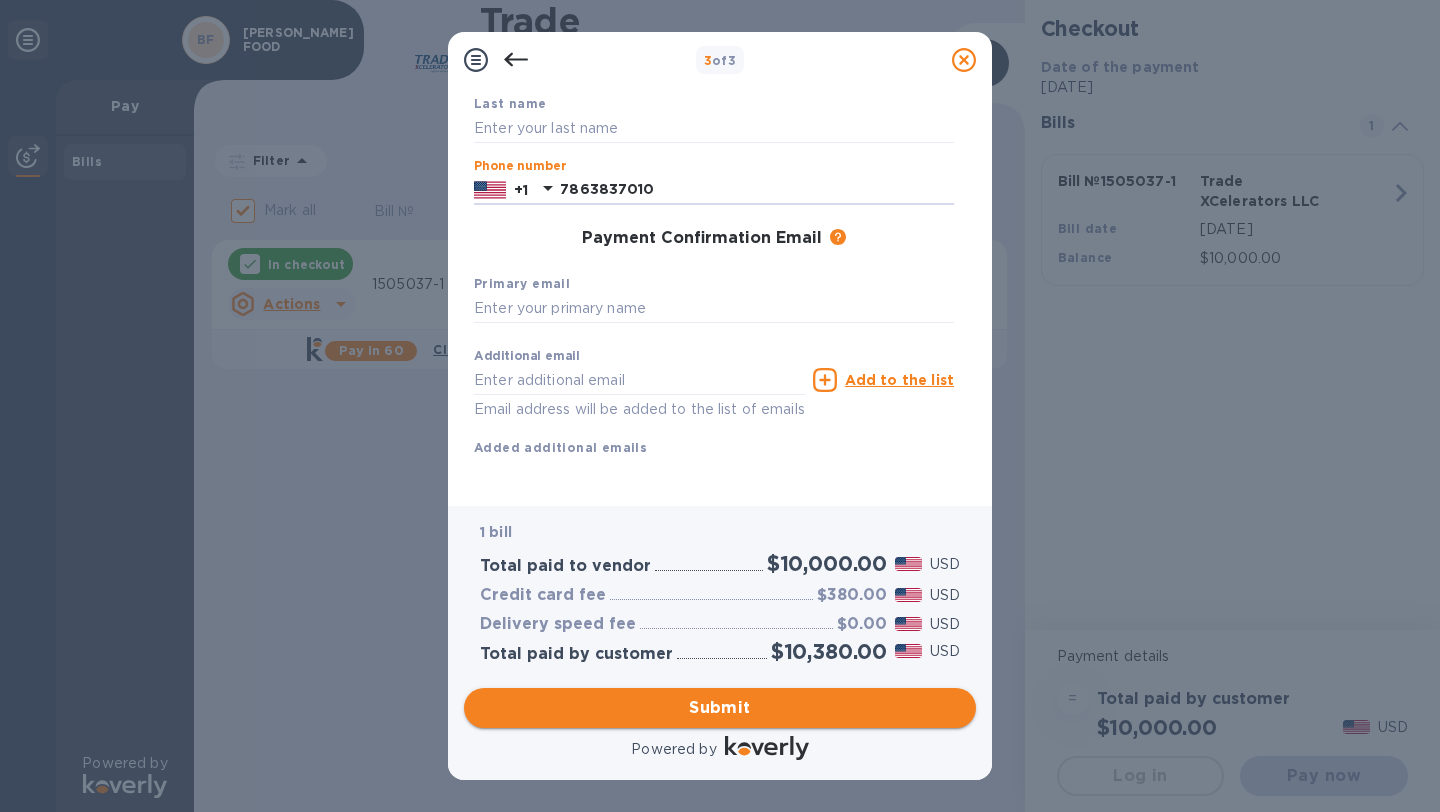type on "7863837010" 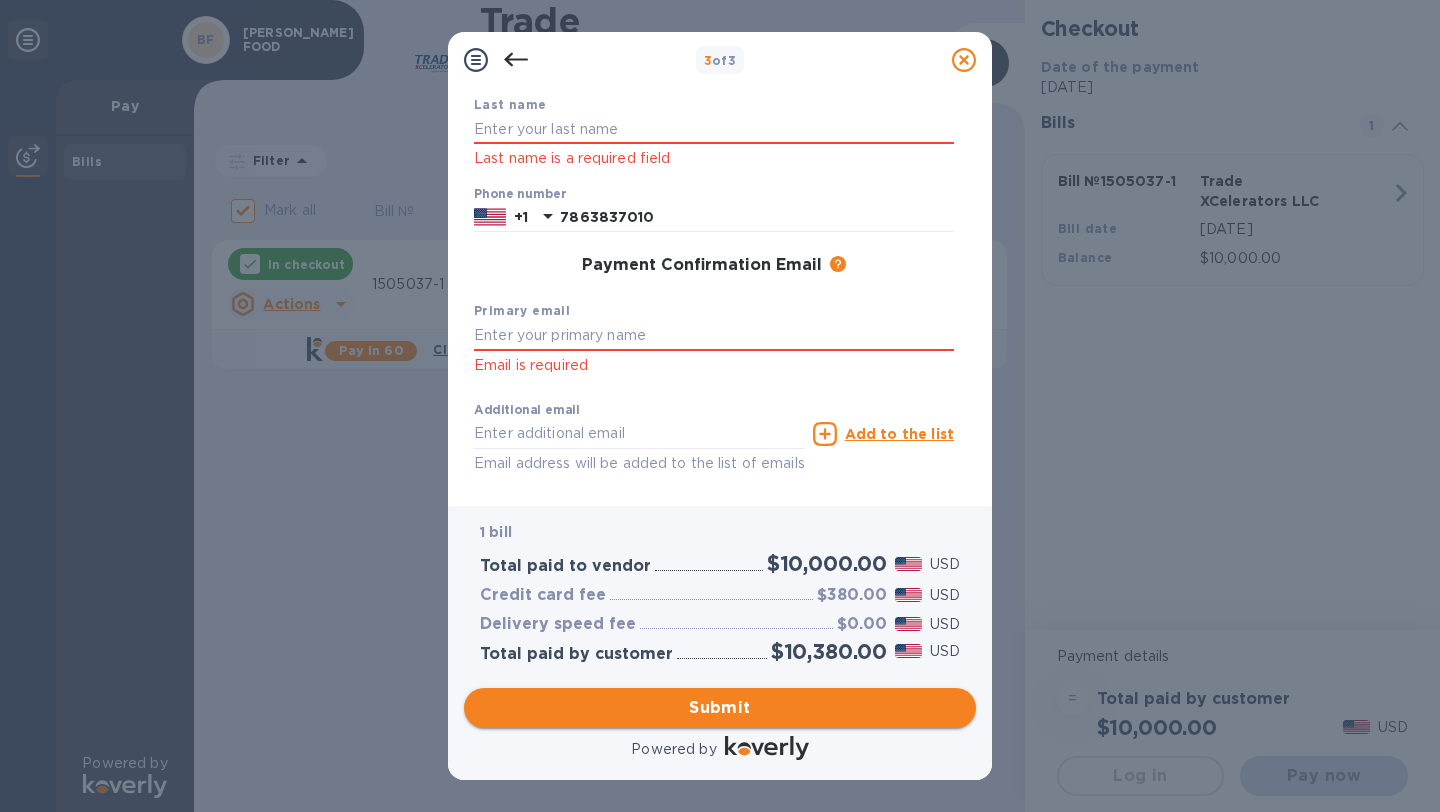 scroll, scrollTop: 241, scrollLeft: 0, axis: vertical 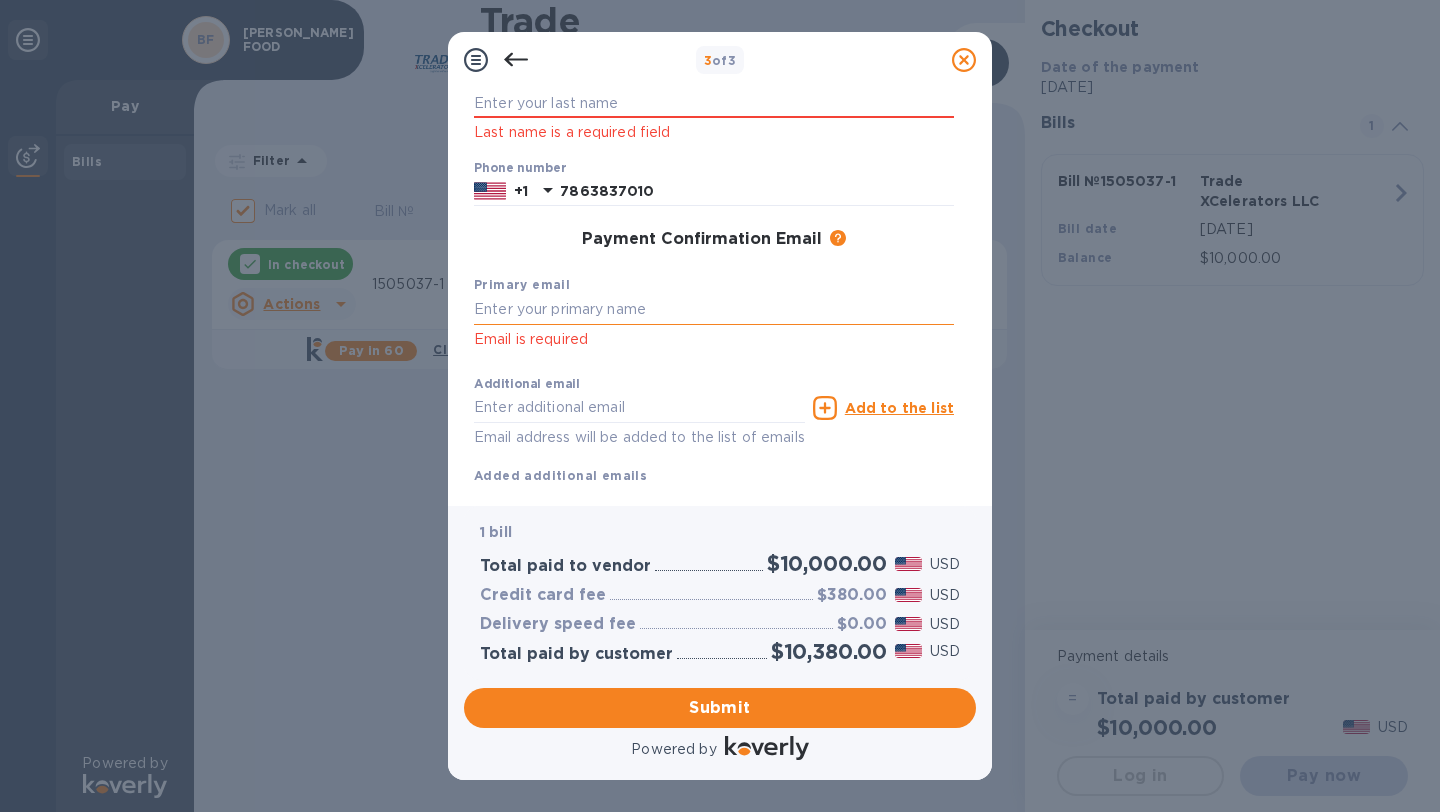 click at bounding box center [714, 310] 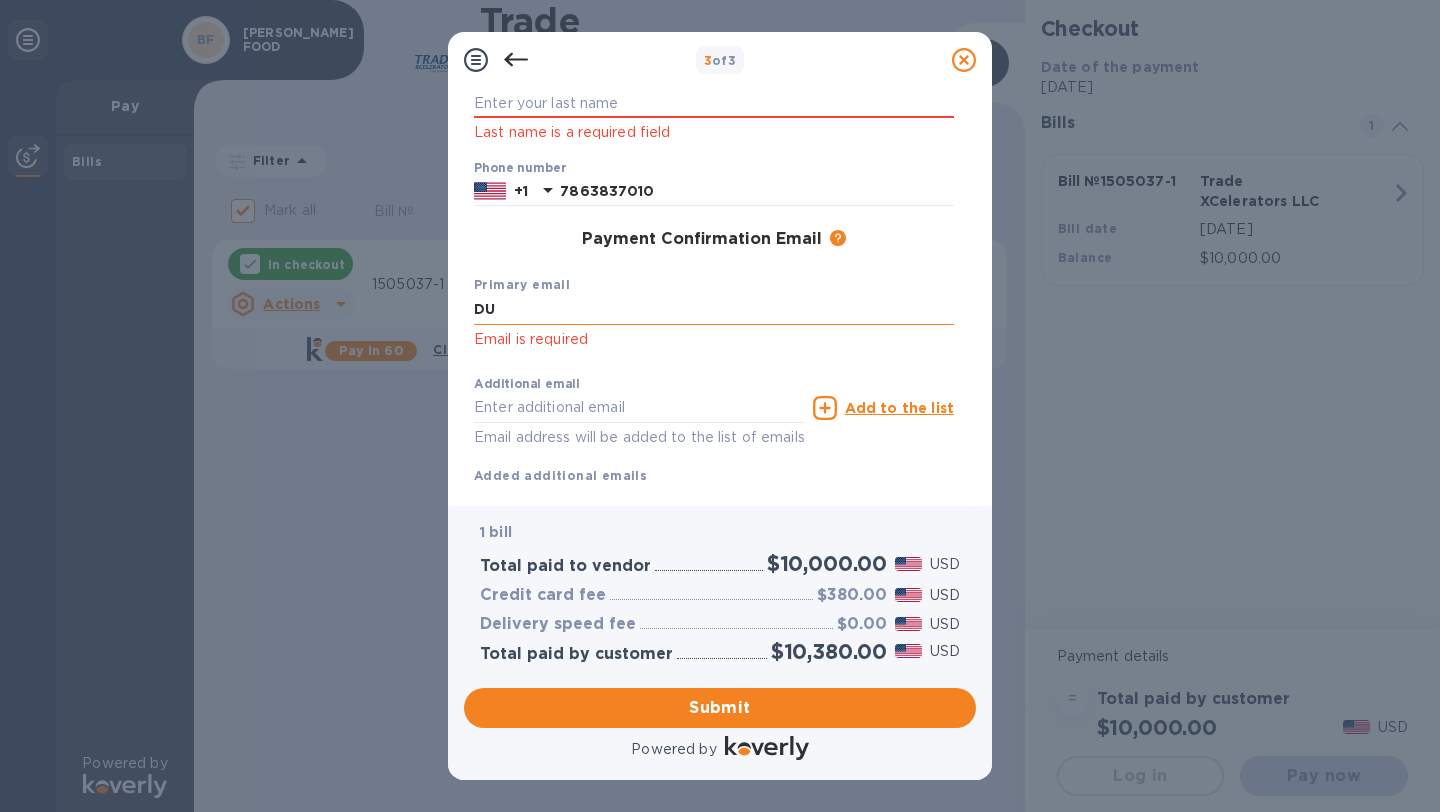 type on "D" 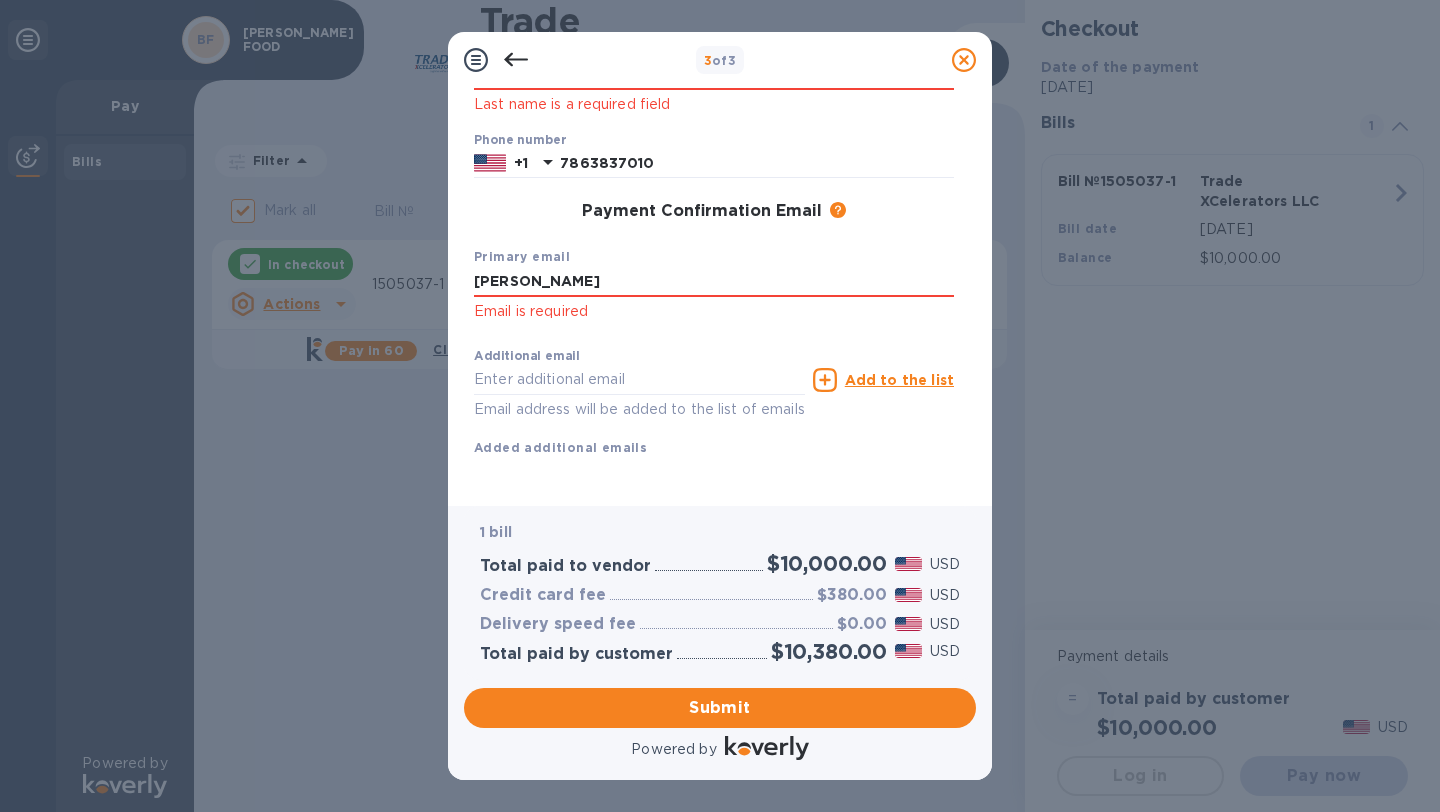 scroll, scrollTop: 289, scrollLeft: 0, axis: vertical 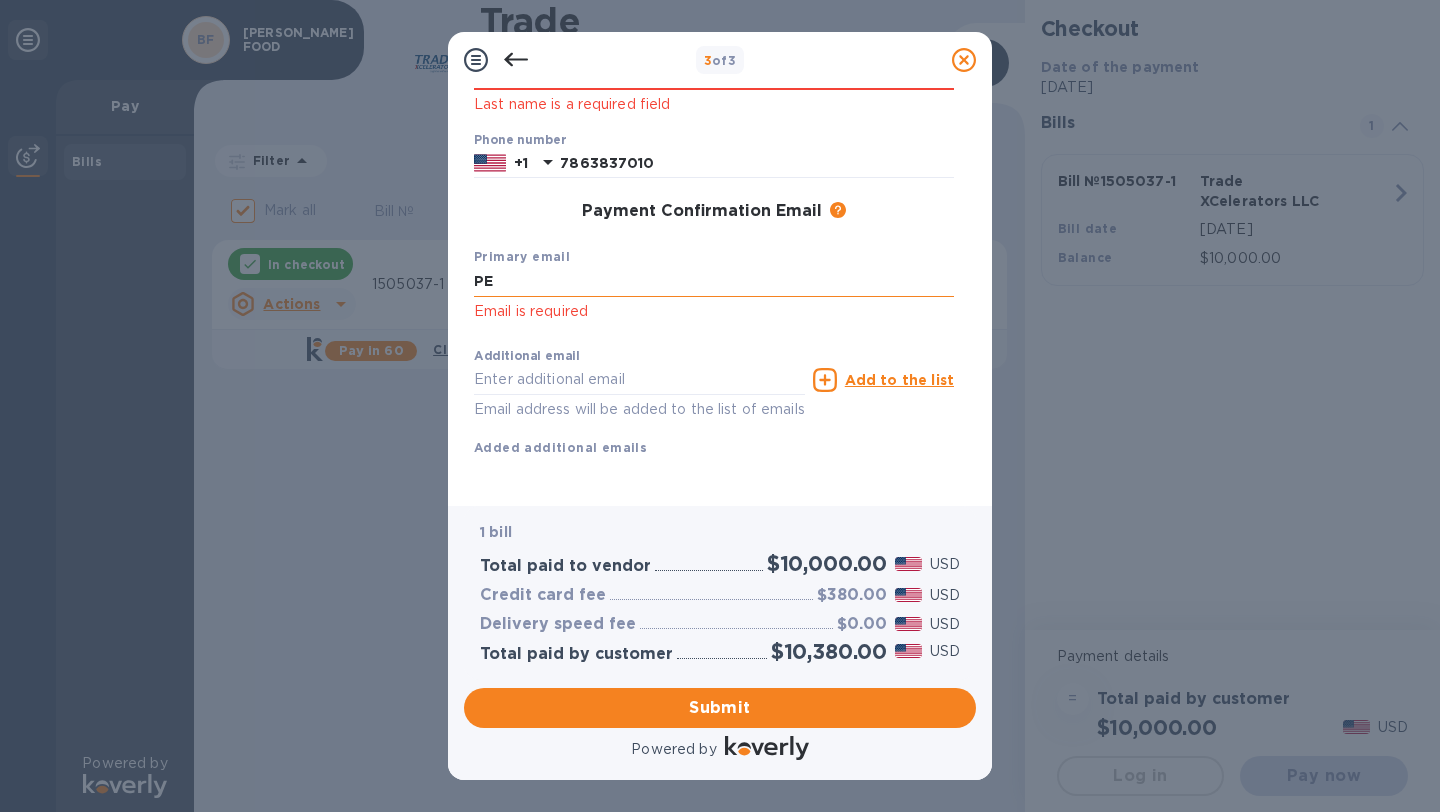type on "P" 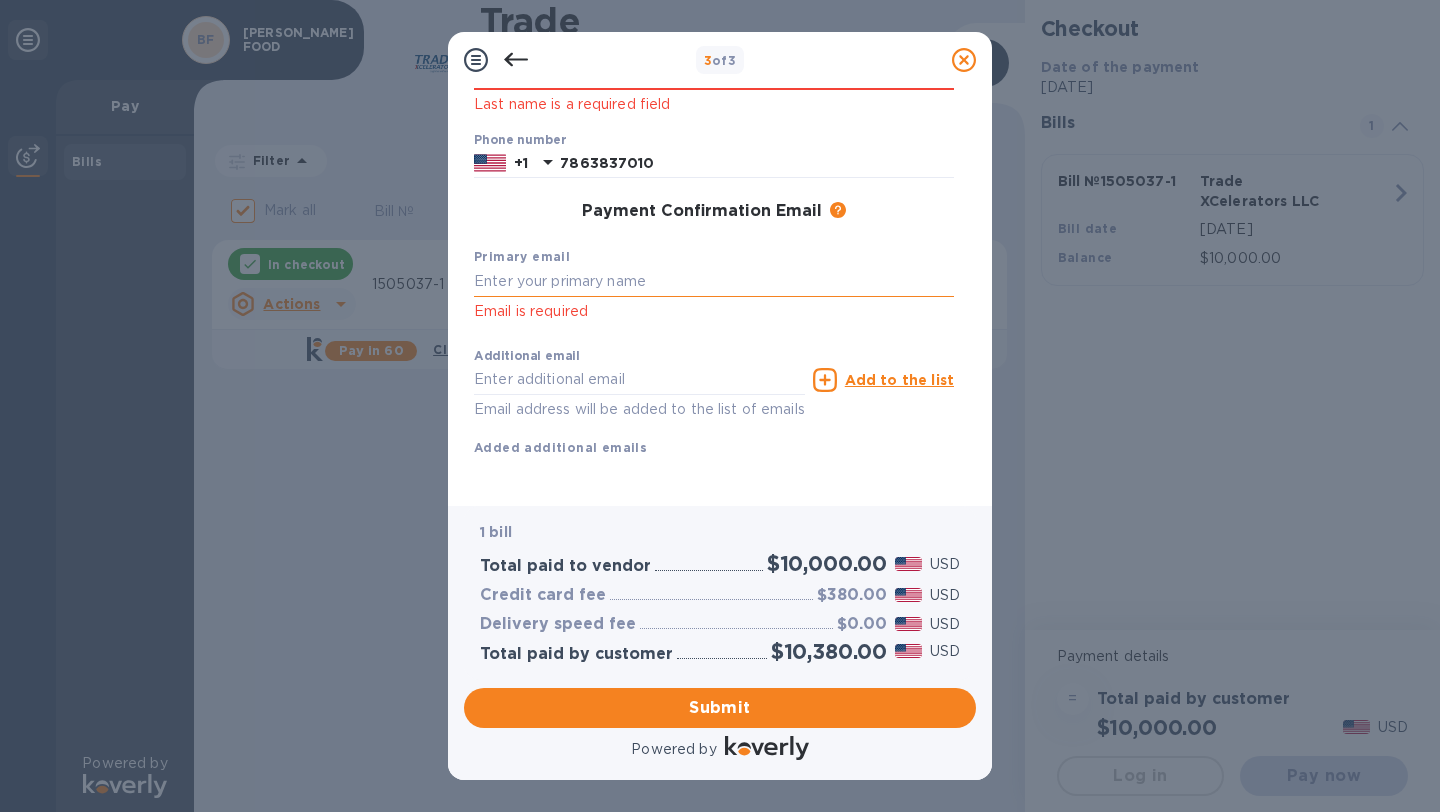 click at bounding box center (714, 282) 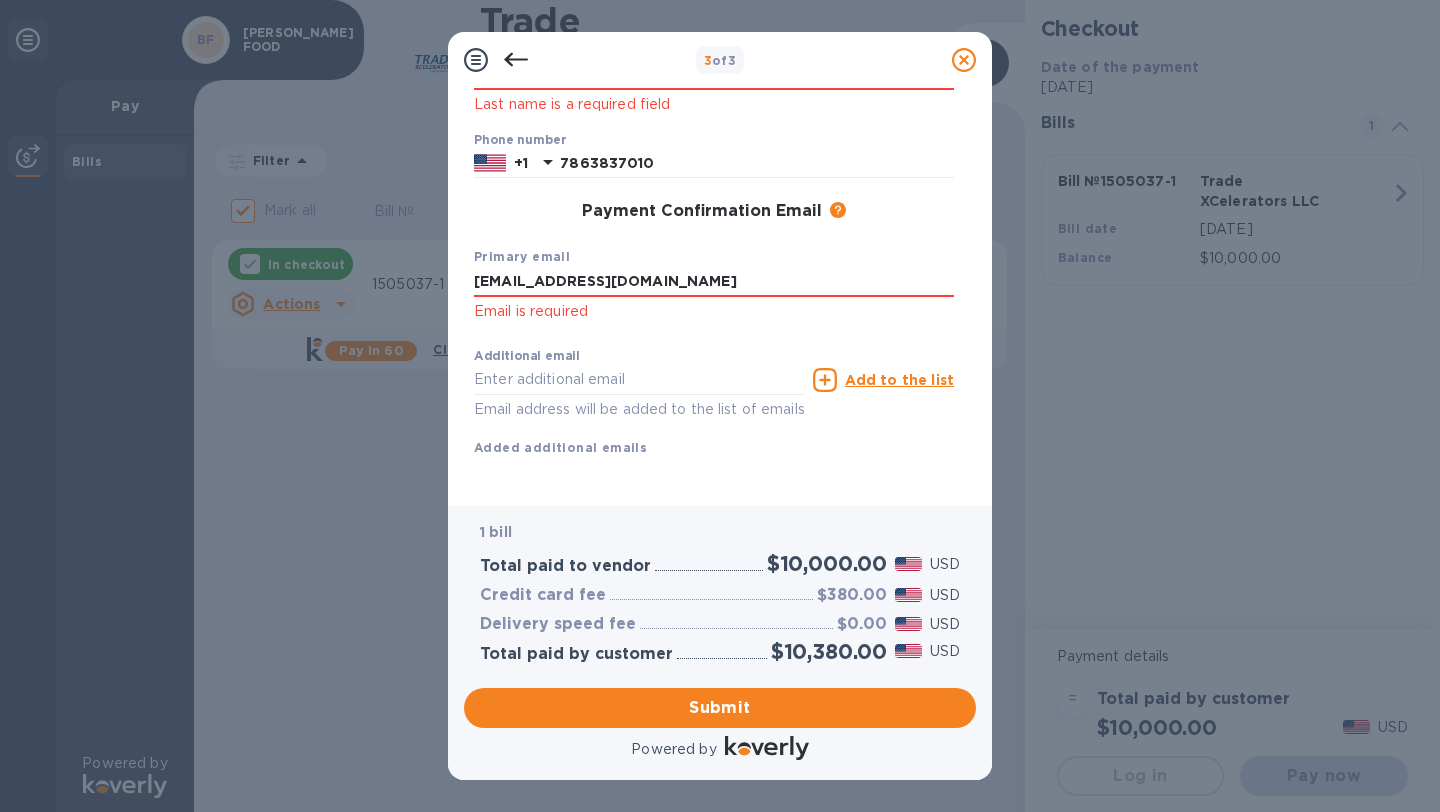 scroll, scrollTop: 292, scrollLeft: 0, axis: vertical 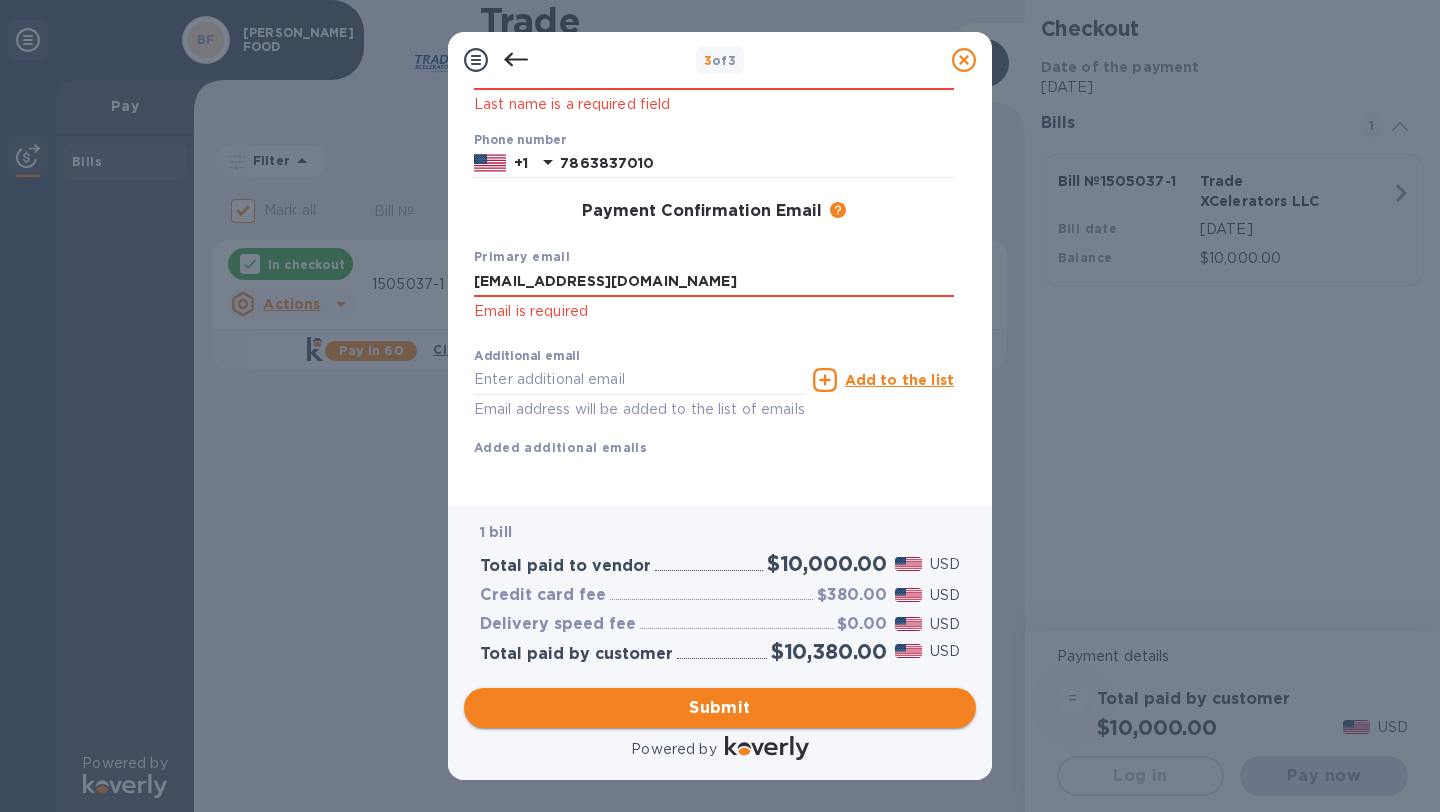 type on "[EMAIL_ADDRESS][DOMAIN_NAME]" 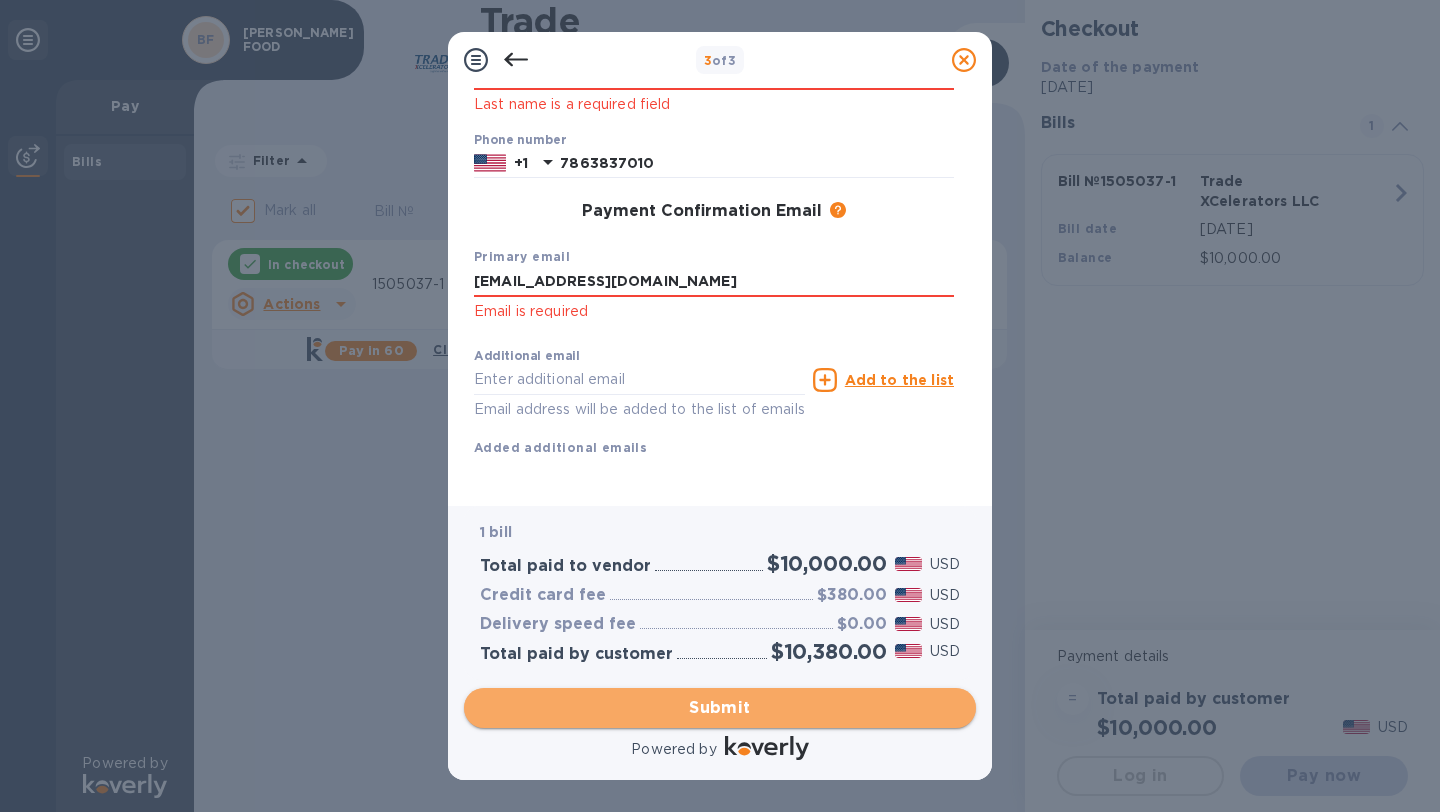 click on "Submit" at bounding box center (720, 708) 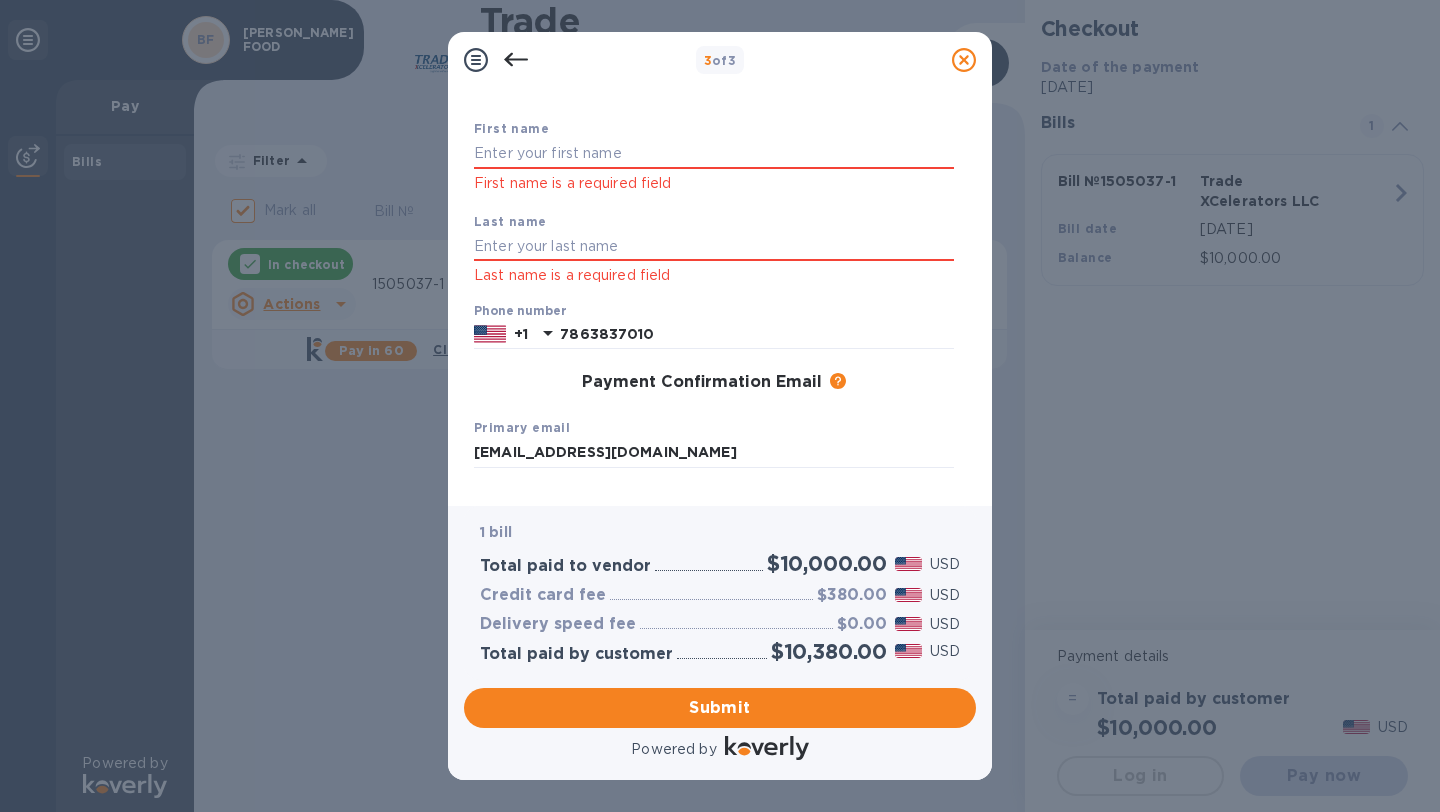 scroll, scrollTop: 95, scrollLeft: 0, axis: vertical 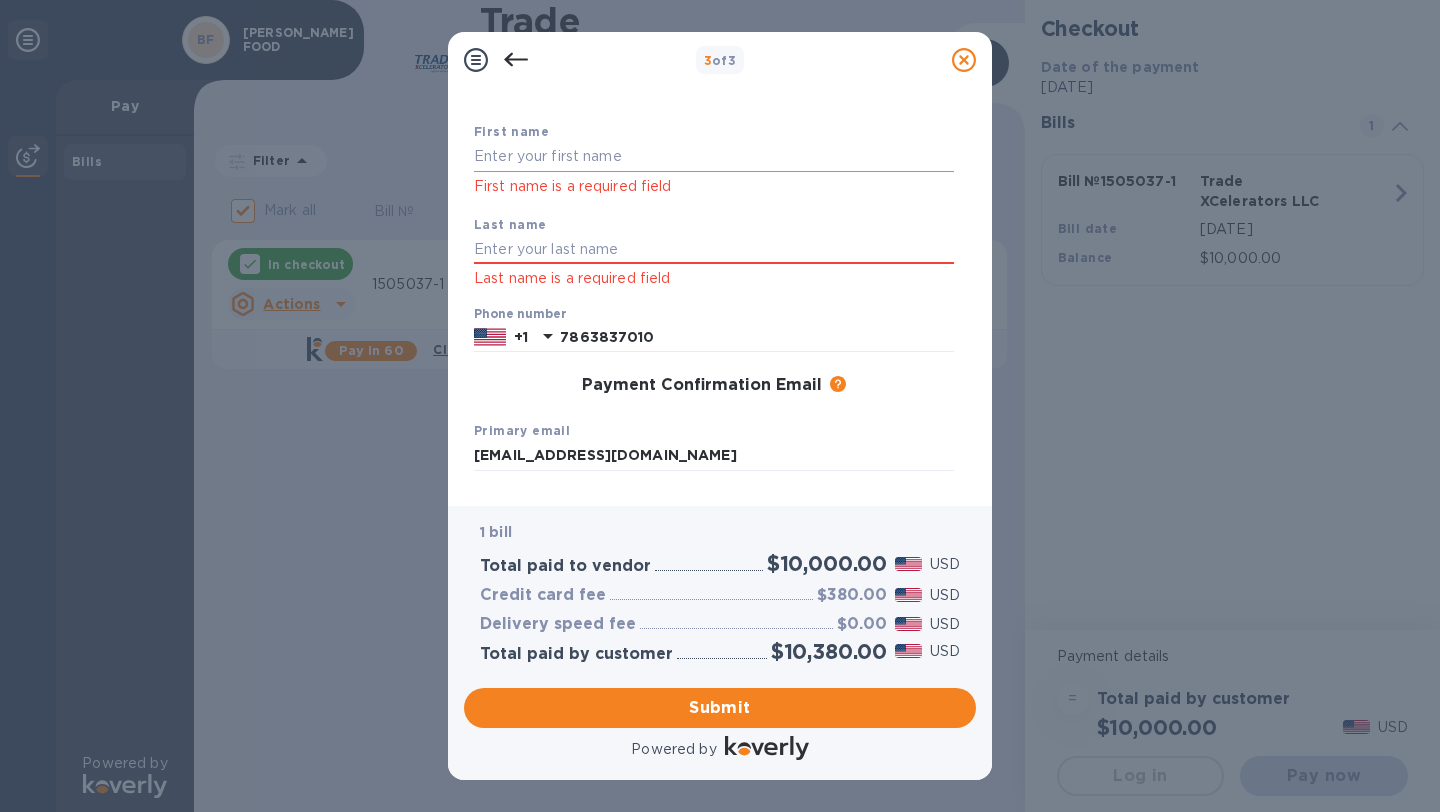 click at bounding box center (714, 157) 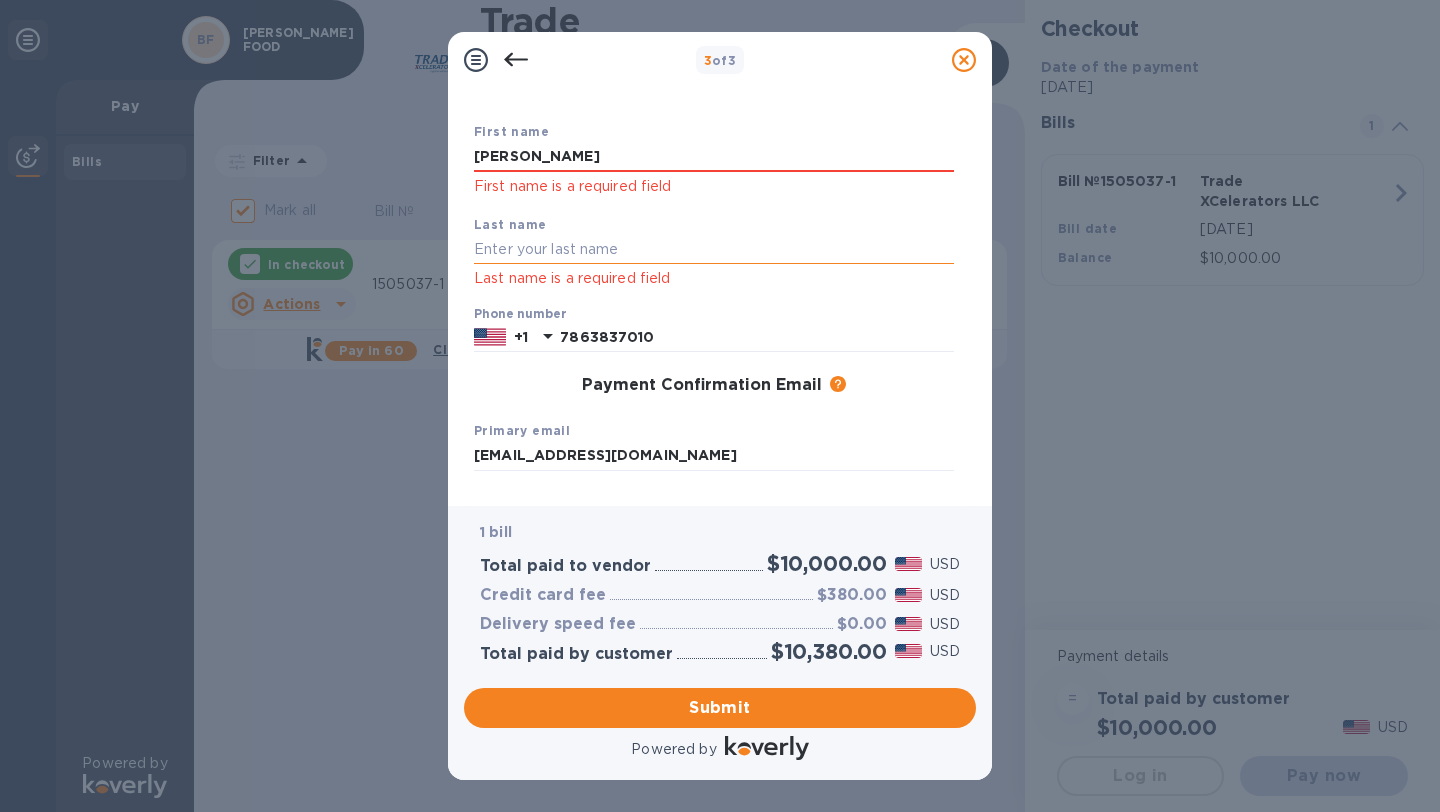 type on "[PERSON_NAME]" 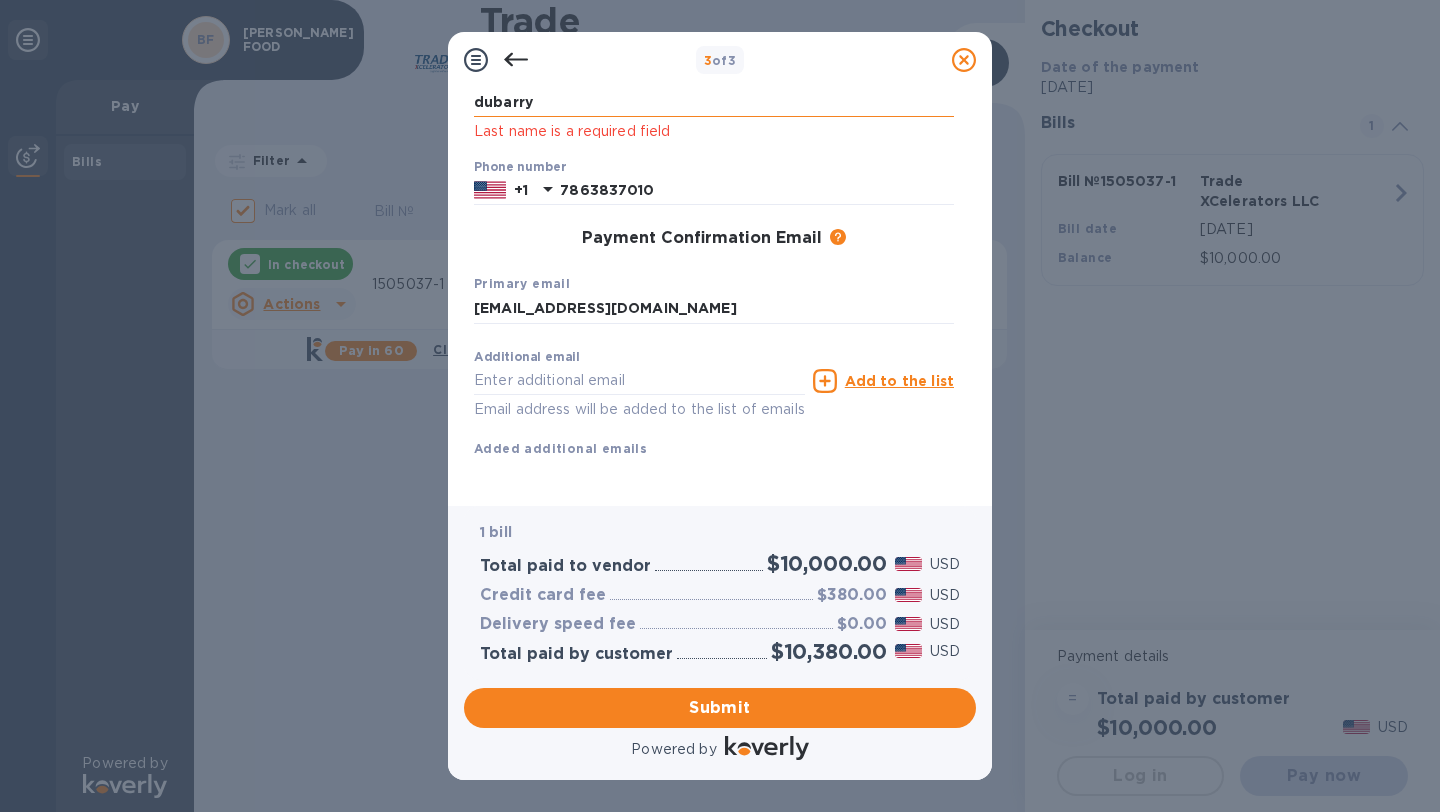 scroll, scrollTop: 267, scrollLeft: 0, axis: vertical 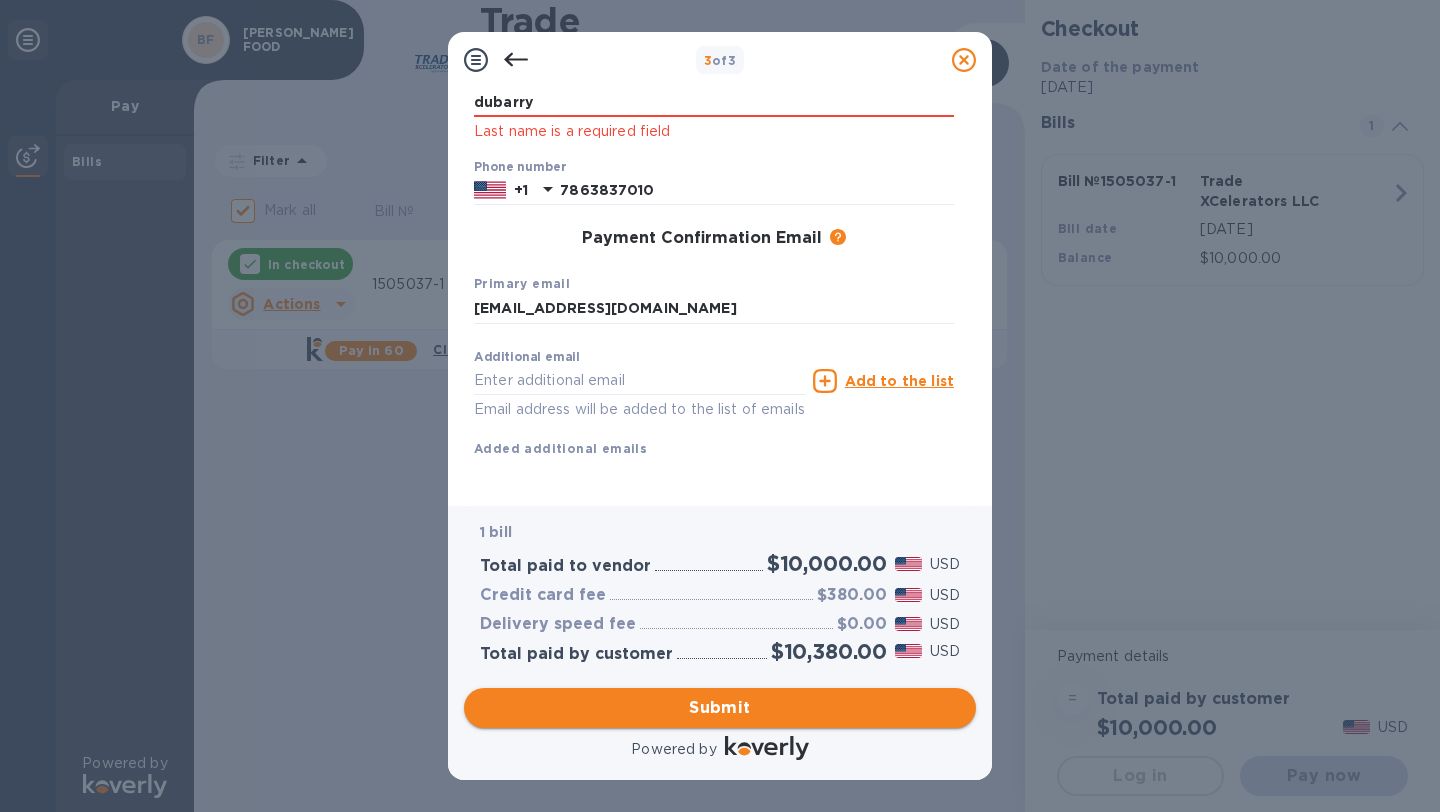 type on "dubarry" 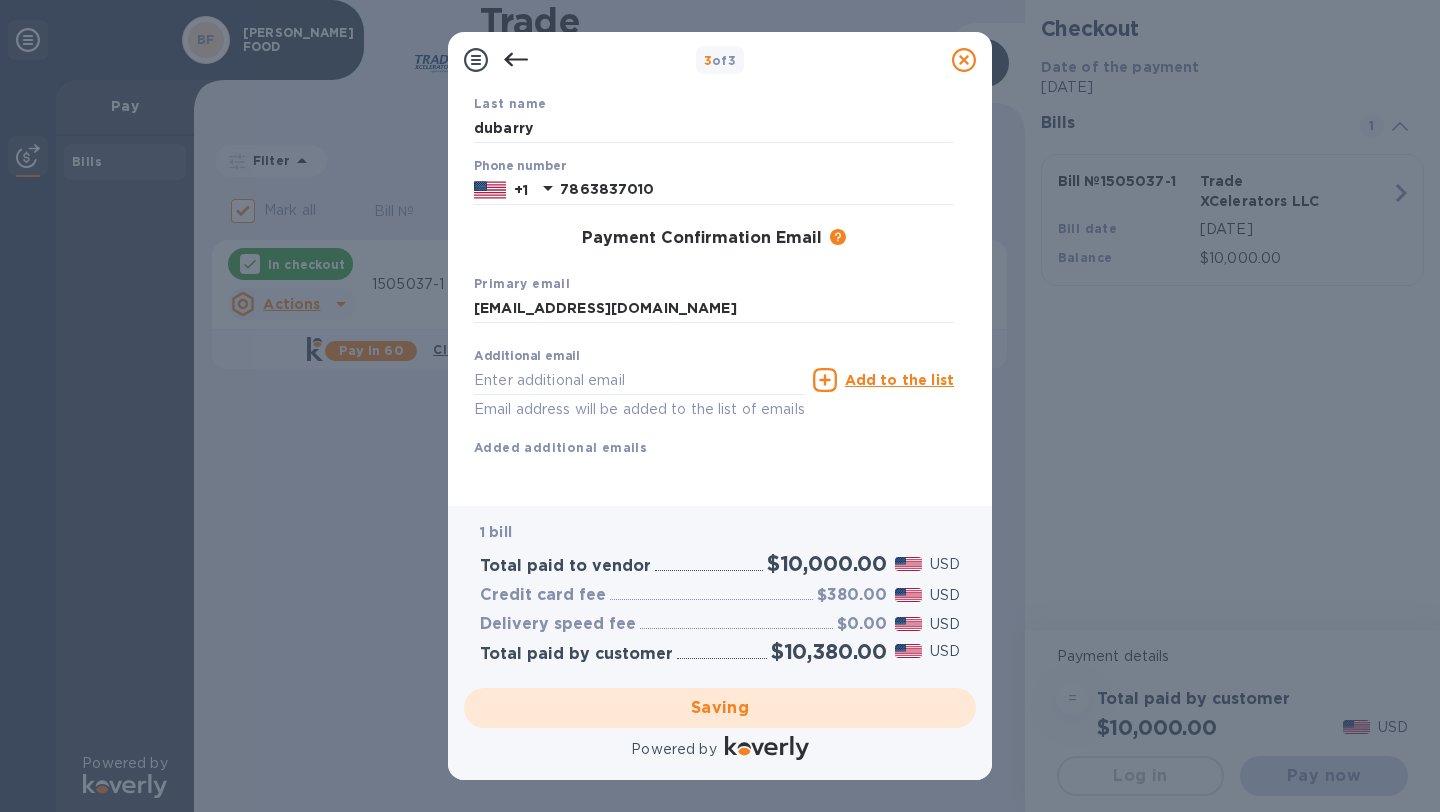 checkbox on "false" 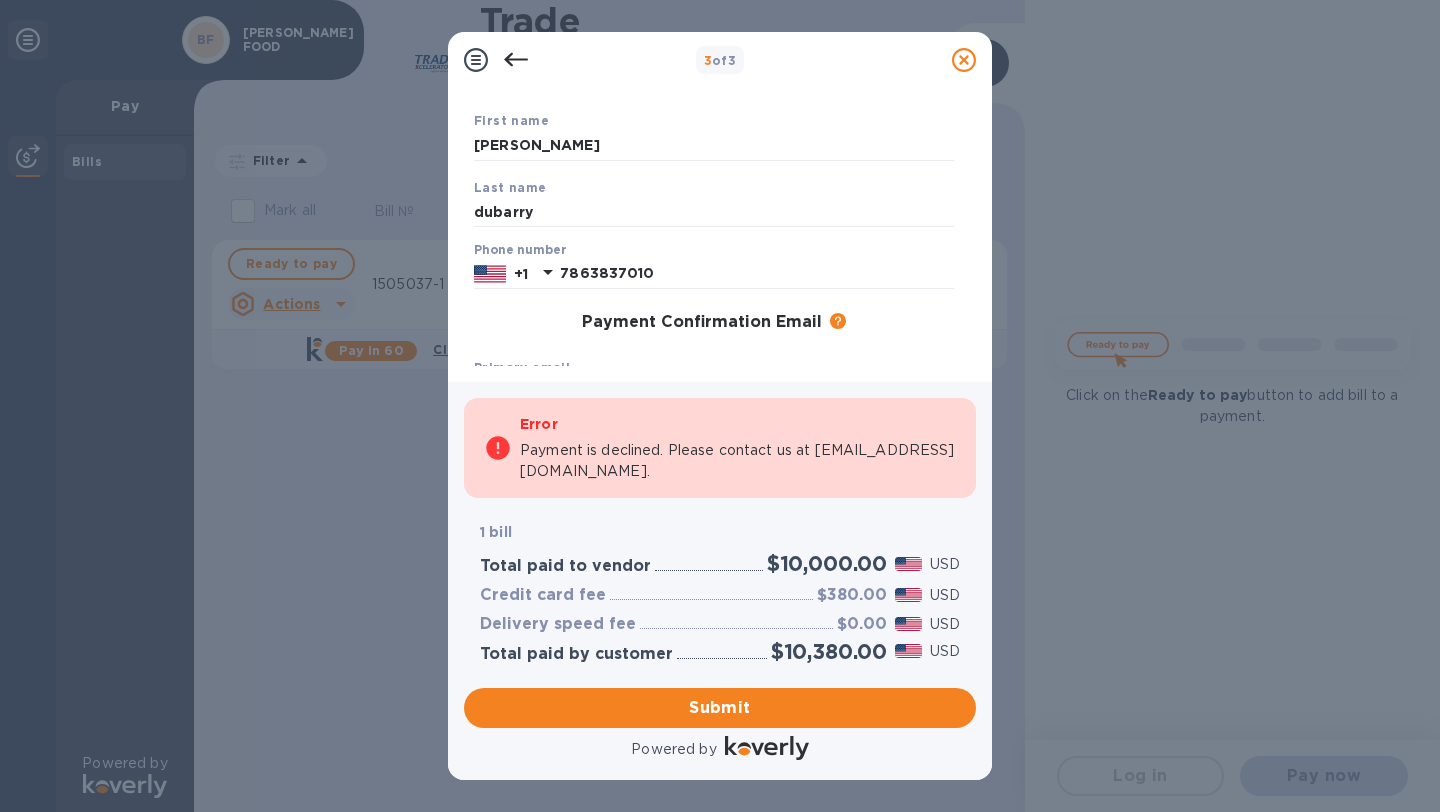 scroll, scrollTop: 0, scrollLeft: 0, axis: both 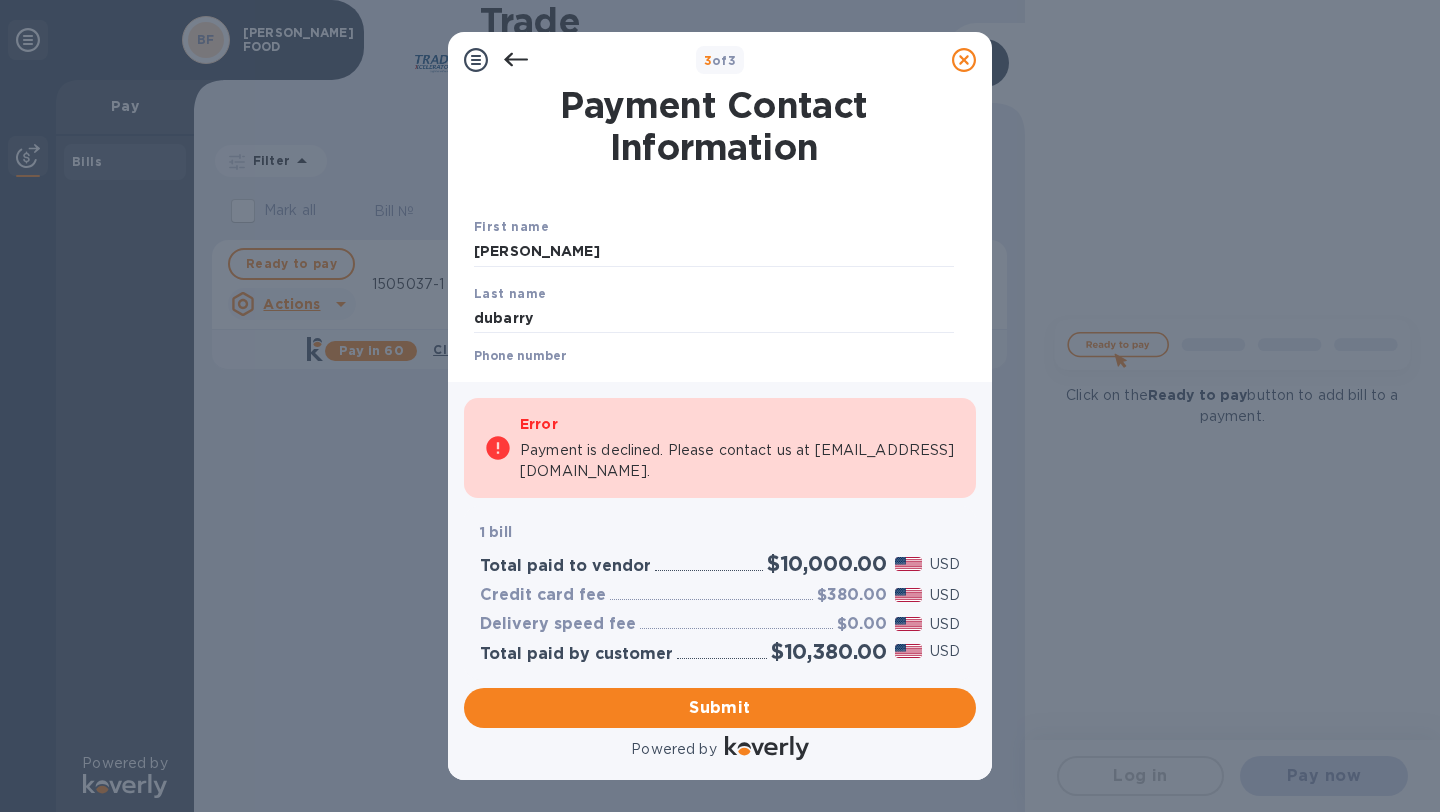 click 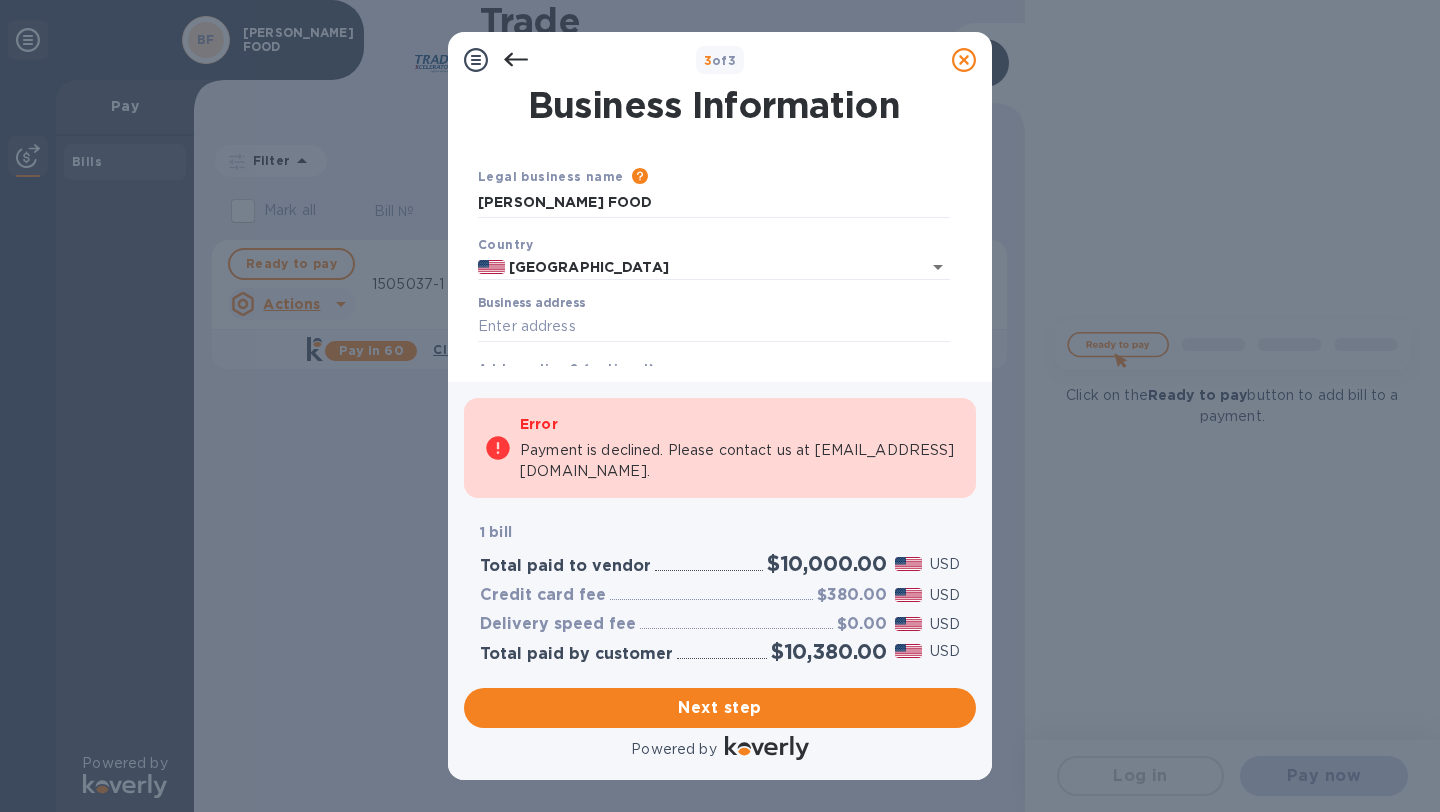 click 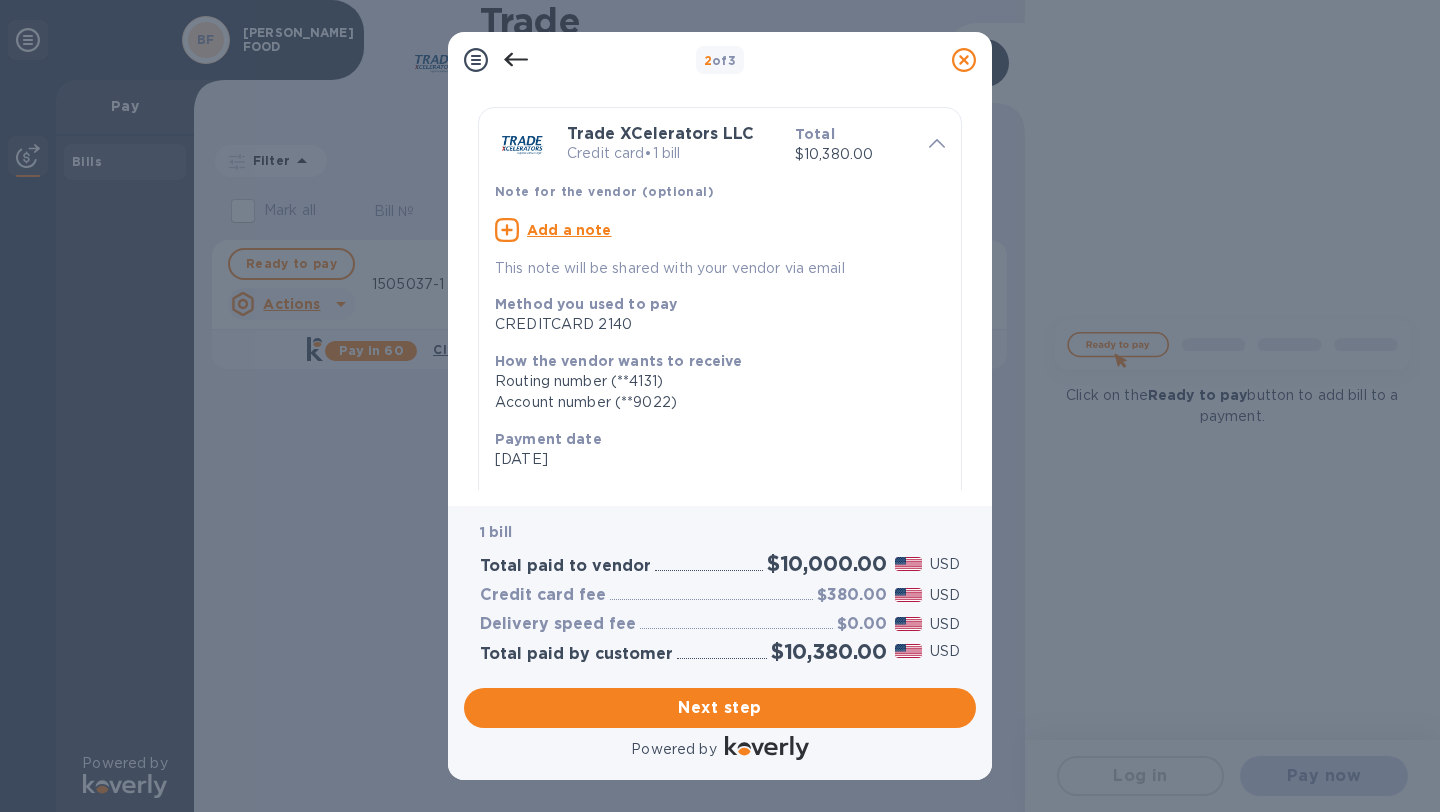 scroll, scrollTop: 30, scrollLeft: 0, axis: vertical 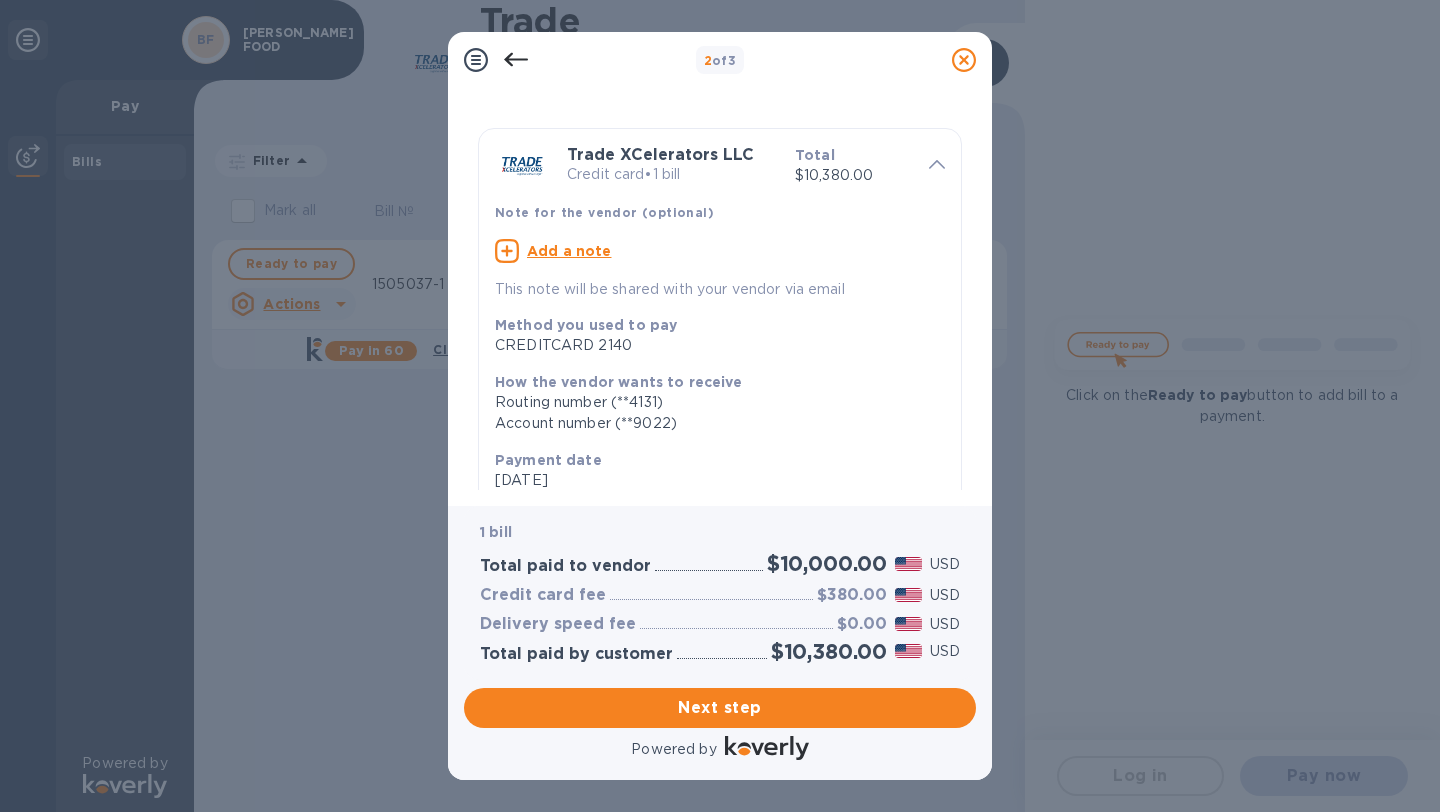 click 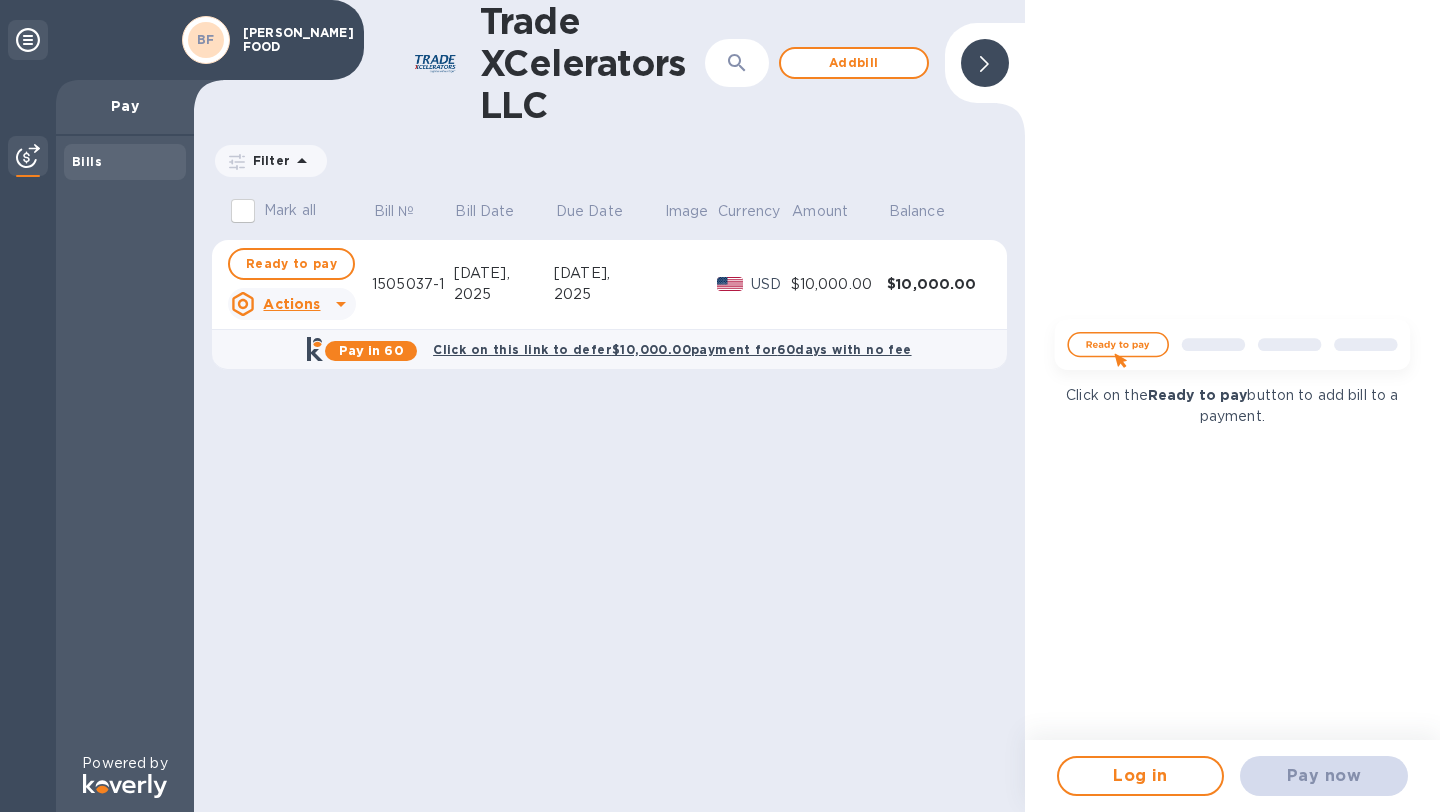 click on "[DATE]," at bounding box center [608, 273] 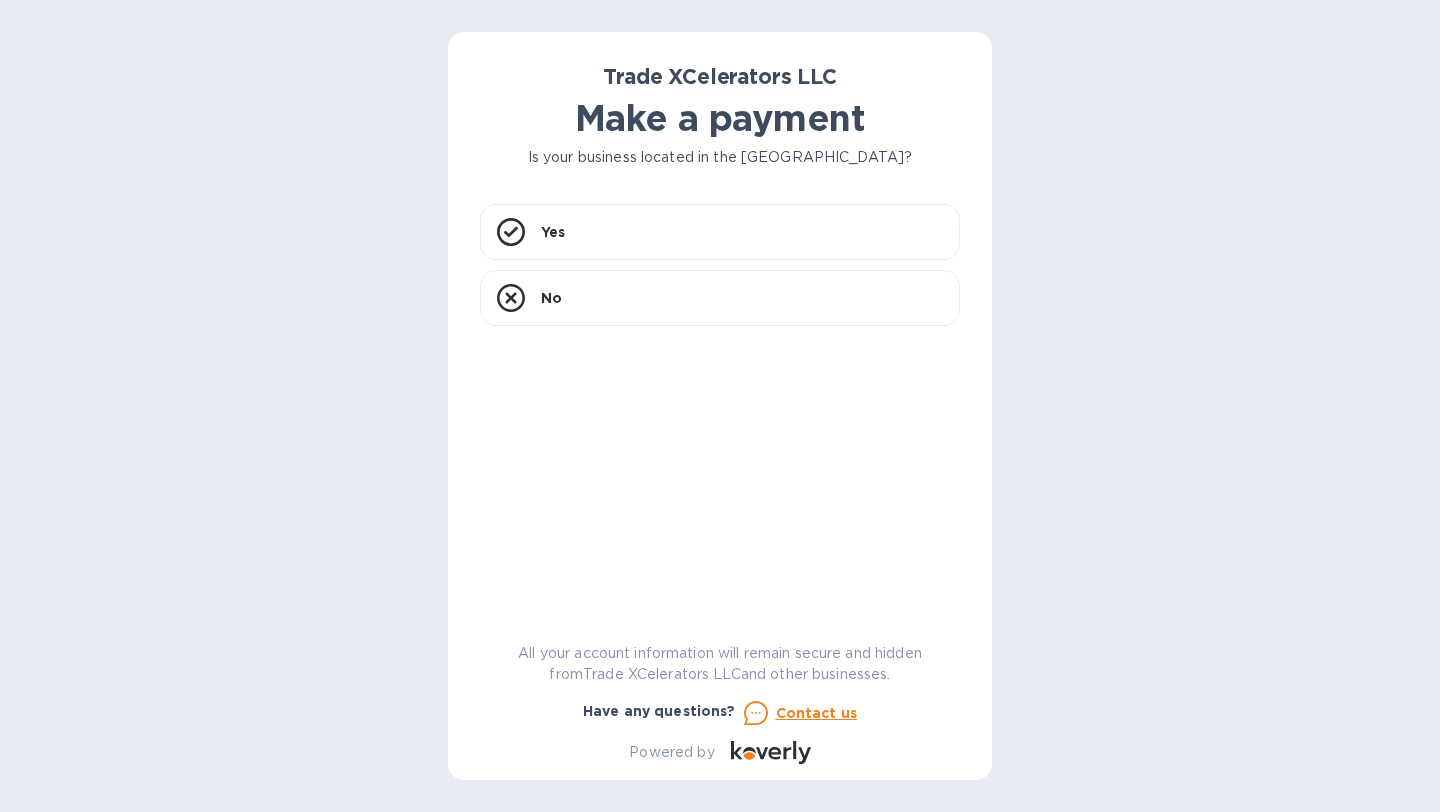 scroll, scrollTop: 0, scrollLeft: 0, axis: both 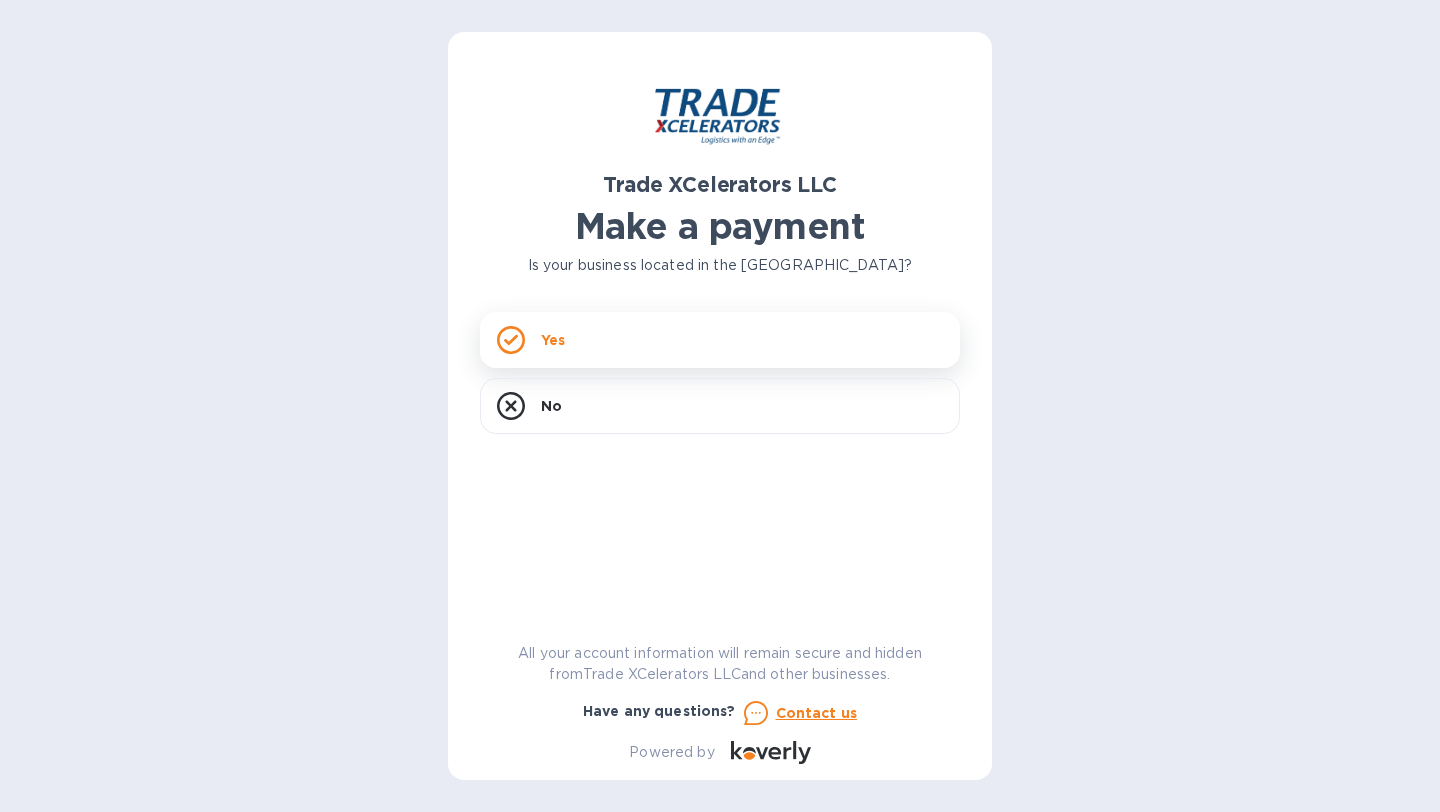click on "Yes" at bounding box center [720, 340] 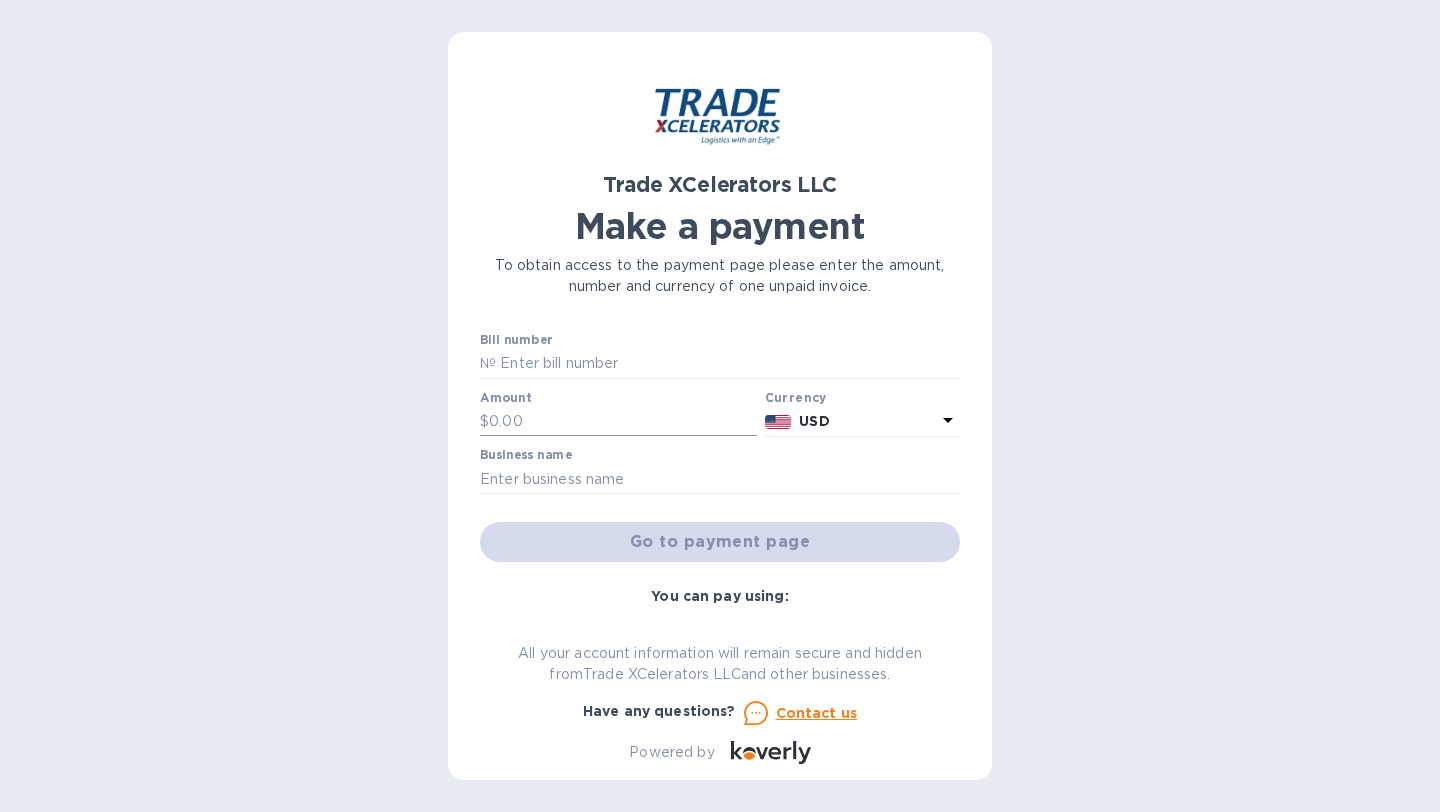 click at bounding box center [623, 422] 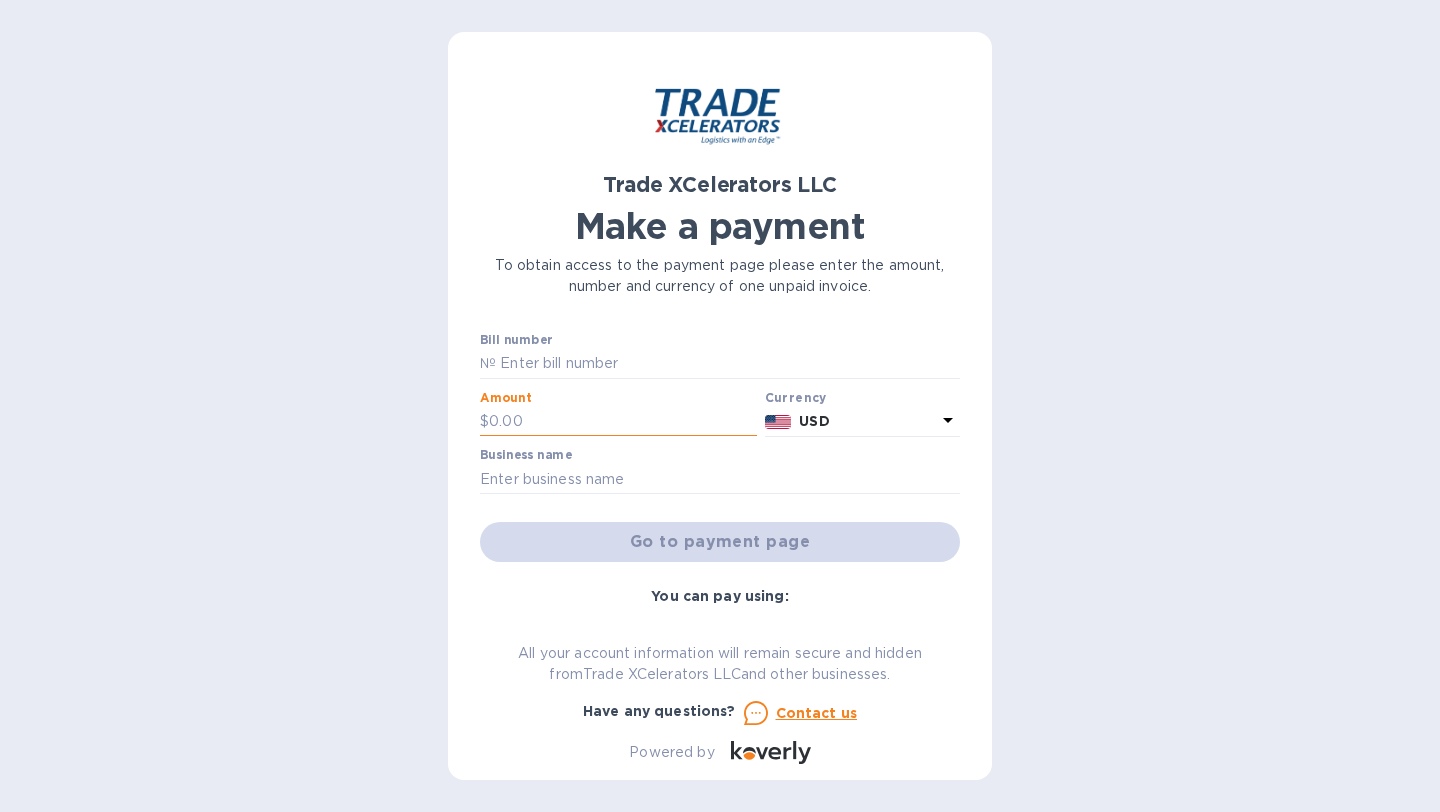 type 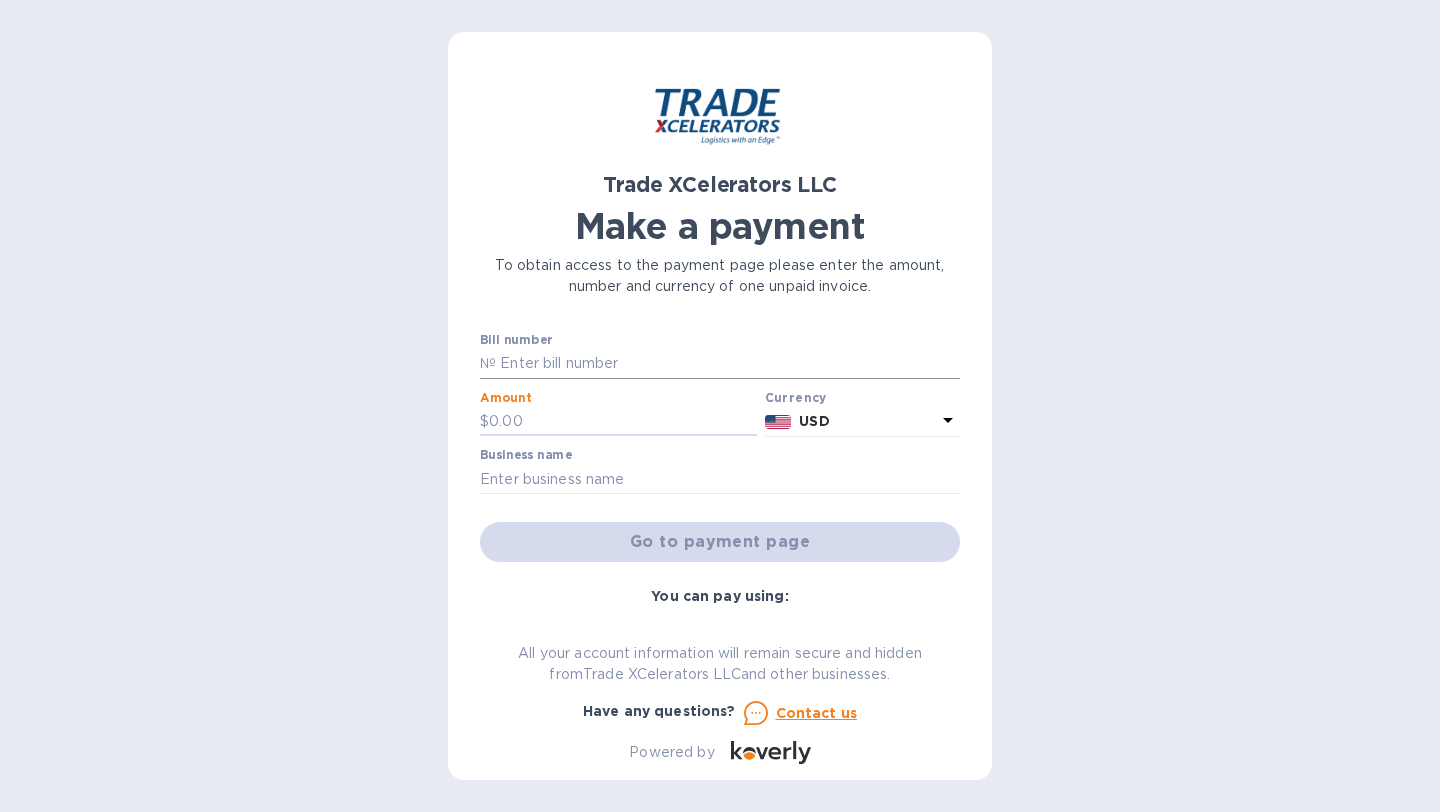 click at bounding box center (728, 364) 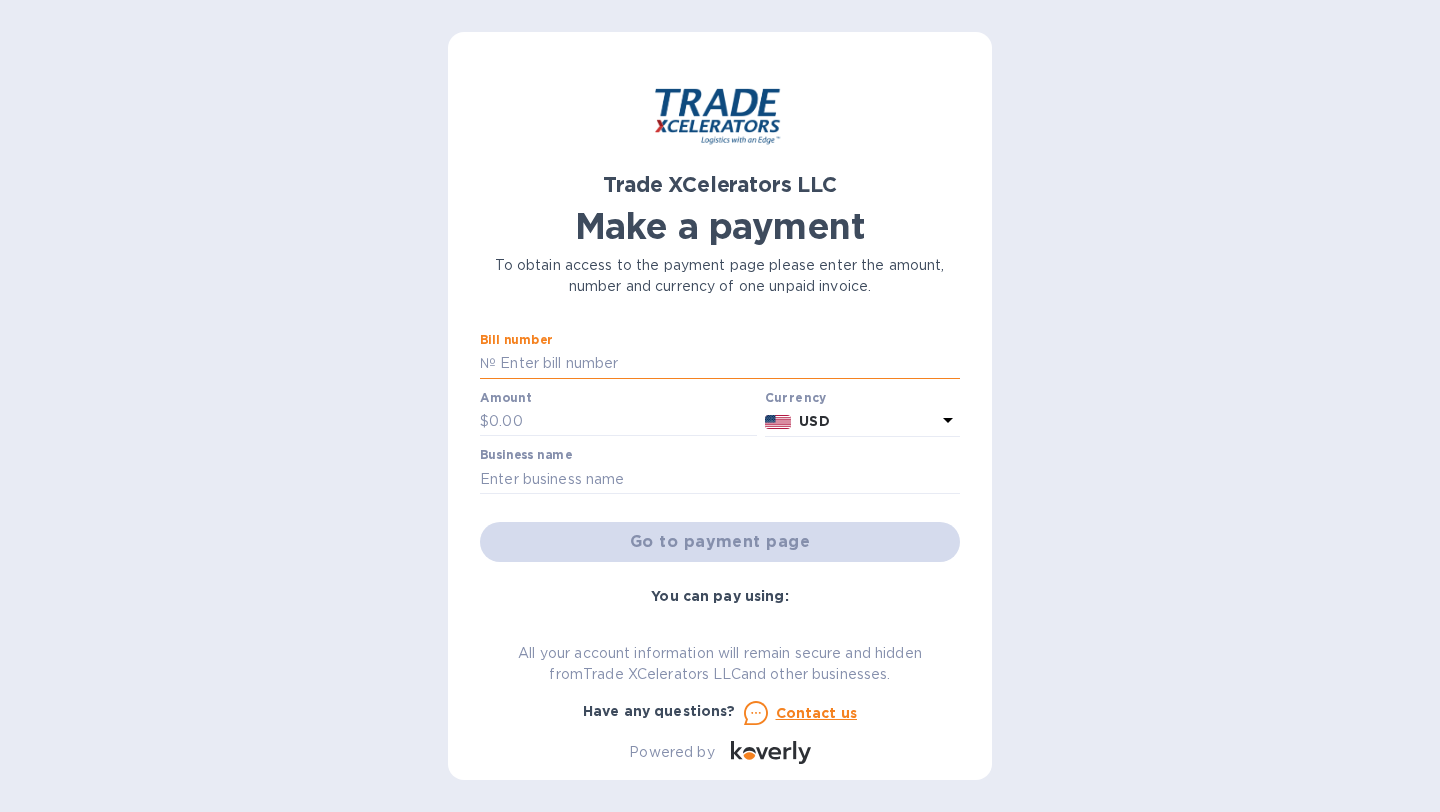 type on "1505037-1" 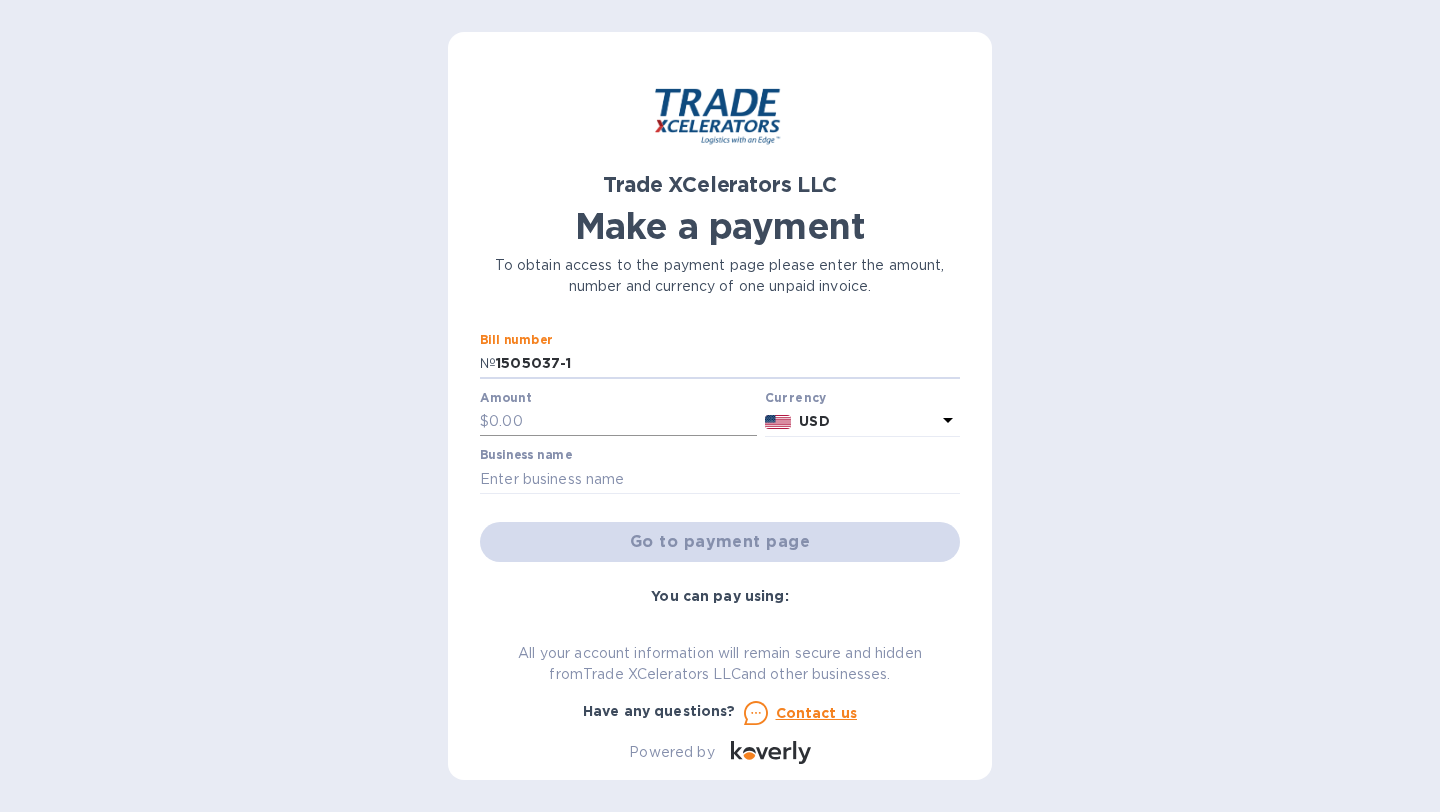 click at bounding box center [623, 422] 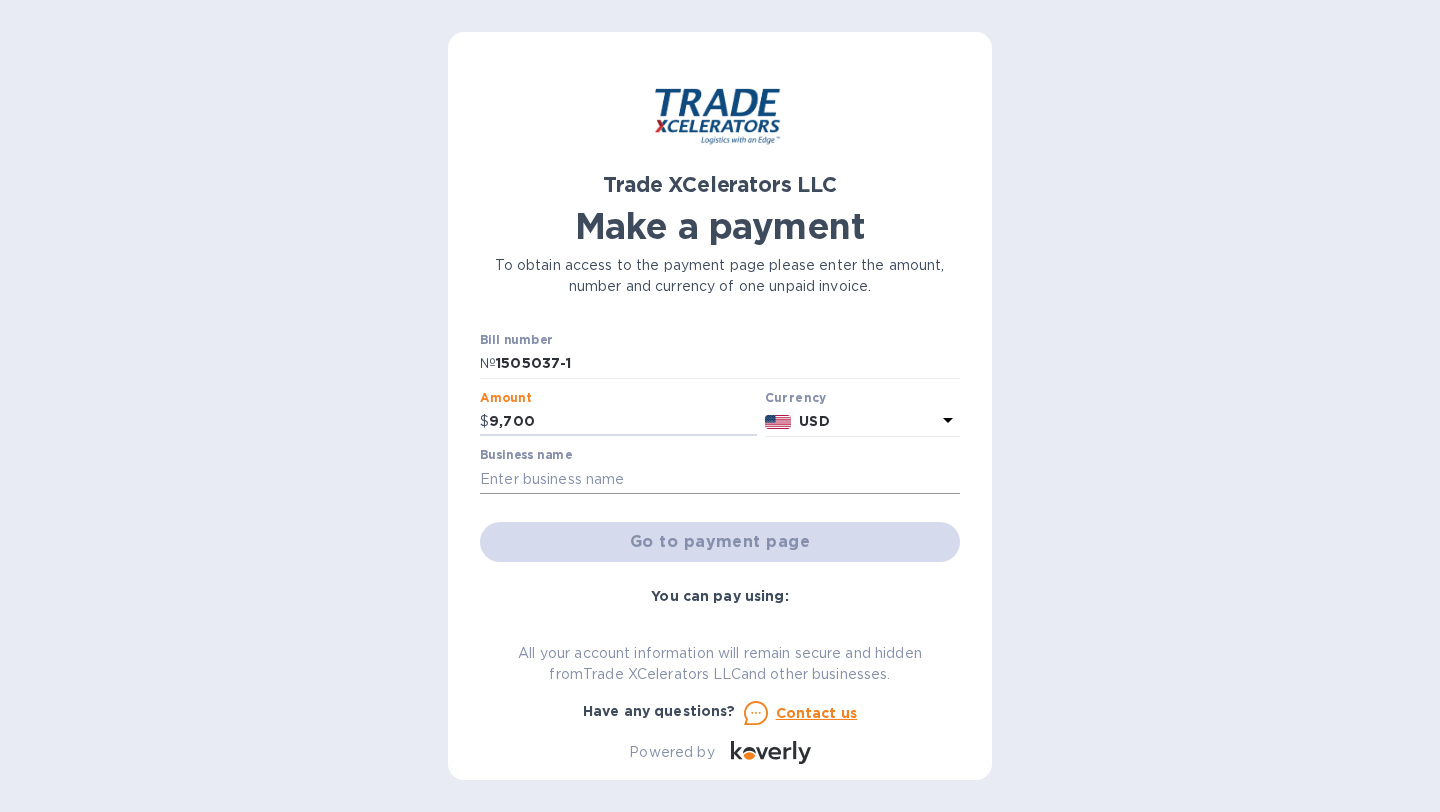 type on "9,700" 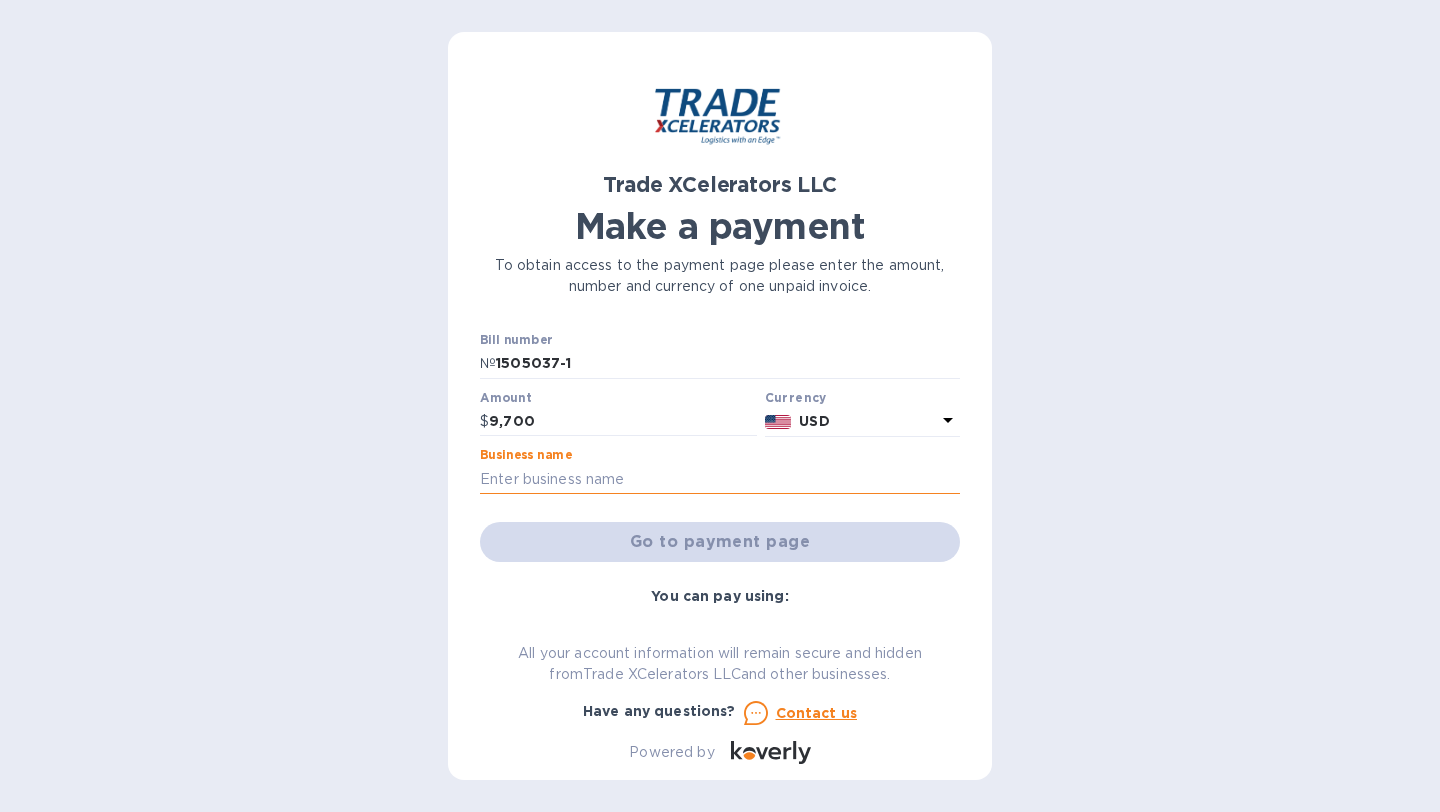 type on "[PERSON_NAME] FOOD" 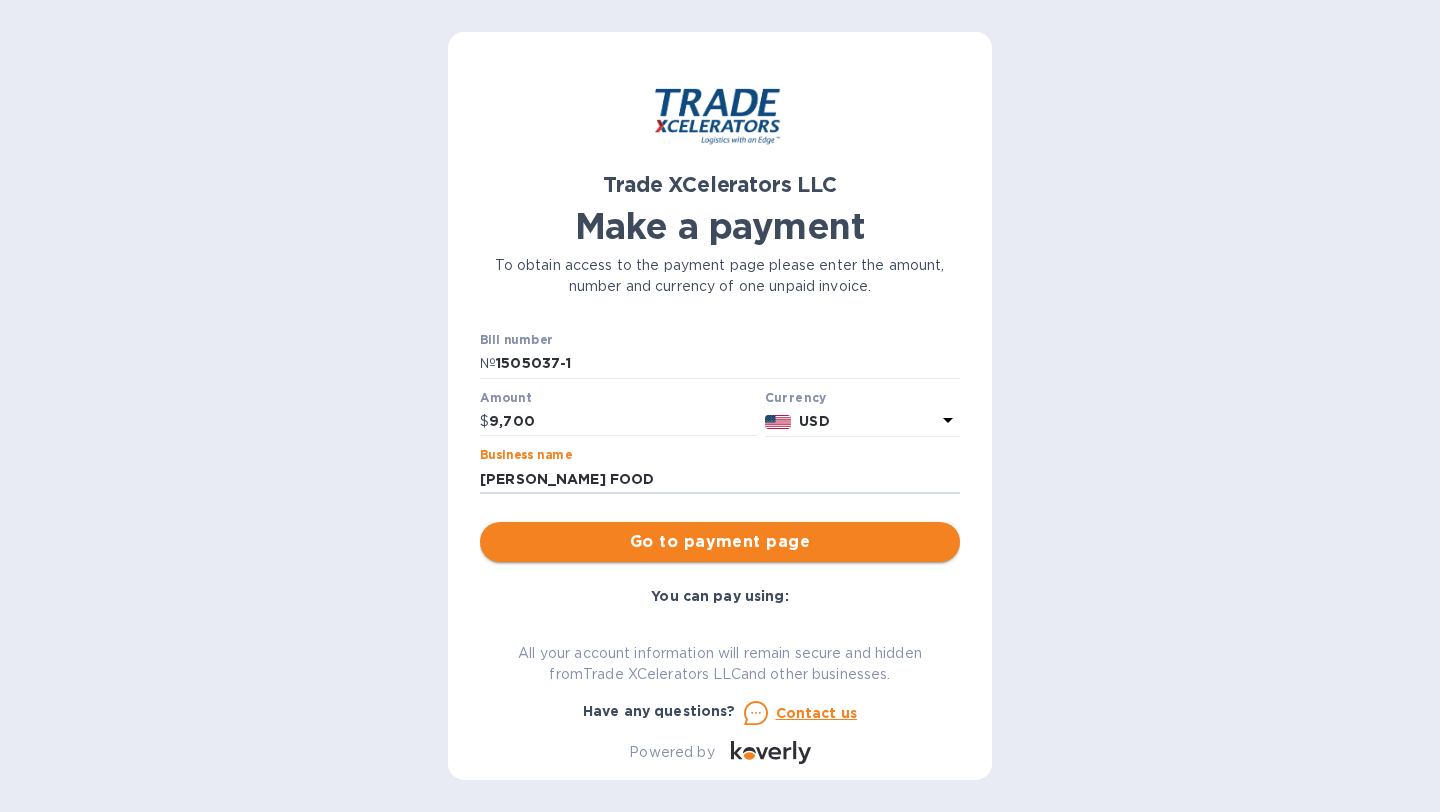 click on "Go to payment page" at bounding box center (720, 542) 